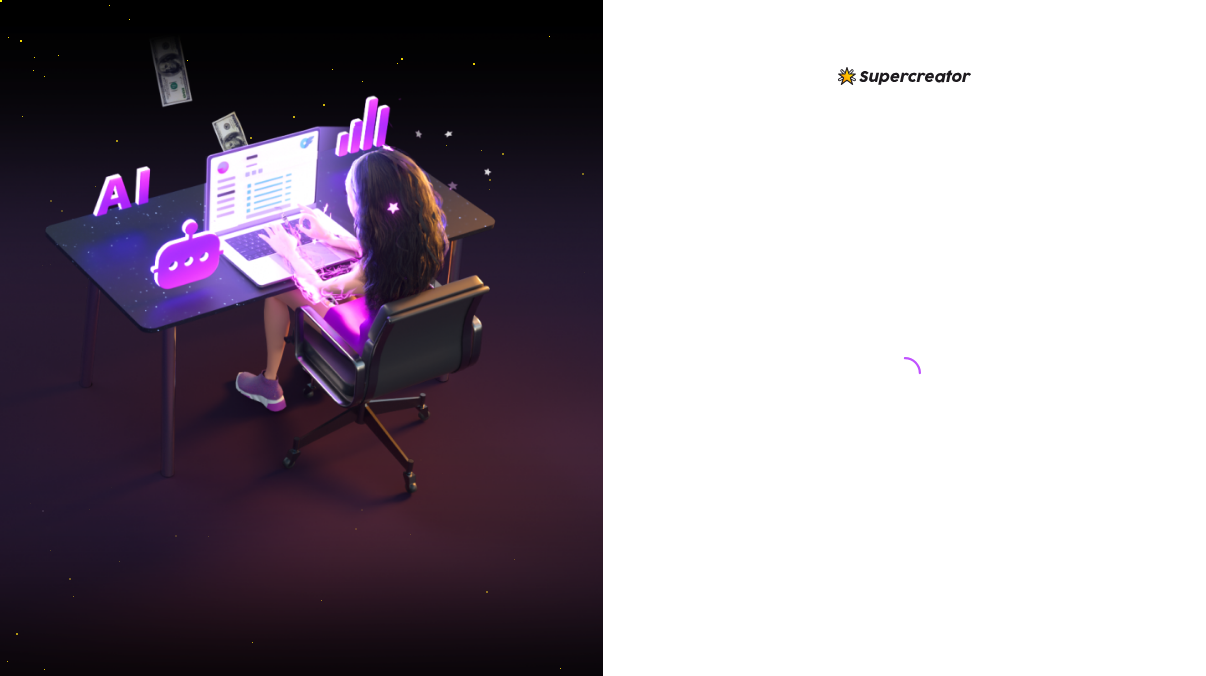 scroll, scrollTop: 0, scrollLeft: 0, axis: both 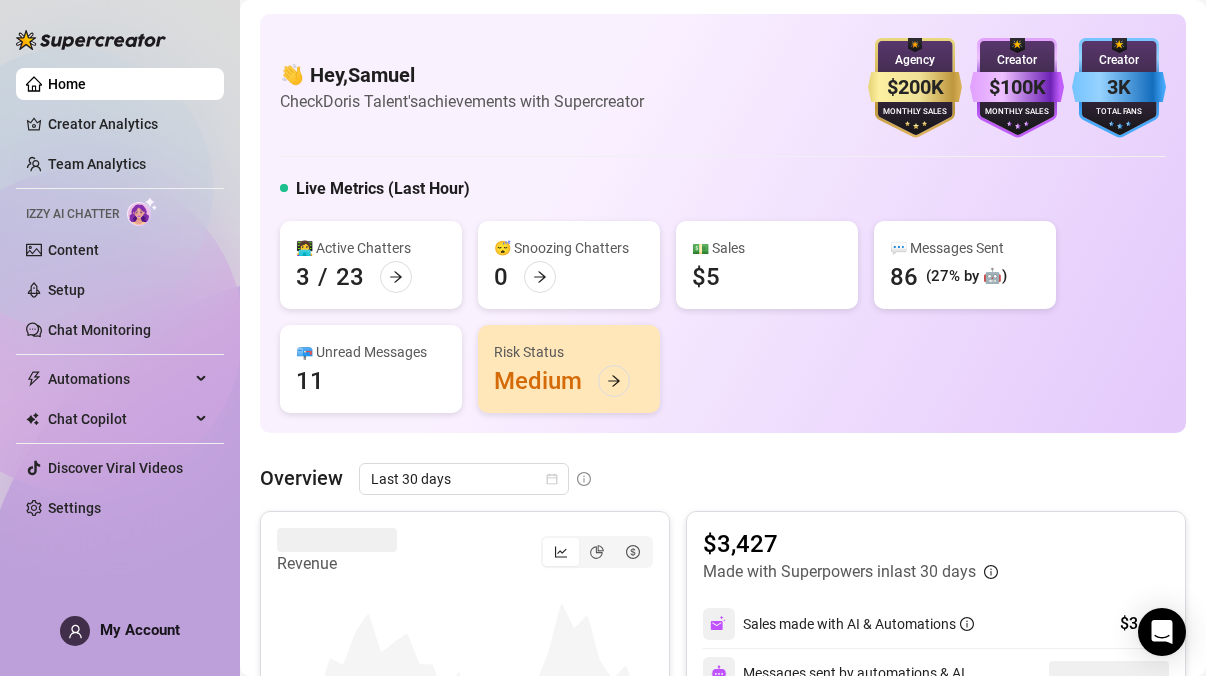 click on "👋 Hey, [FIRST] Check [NAME] Talent's achievements with Supercreator $200K Agency Monthly Sales $100K Creator Monthly Sales 3K Creator Total Fans Live Metrics (Last Hour) 👩‍💻 Active Chatters 3 / 23 😴 Snoozing Chatters 0 💵 Sales $5 💬 Messages Sent 86 (27% by 🤖) 📪 Unread Messages 11 Risk Status Medium" at bounding box center (723, 223) 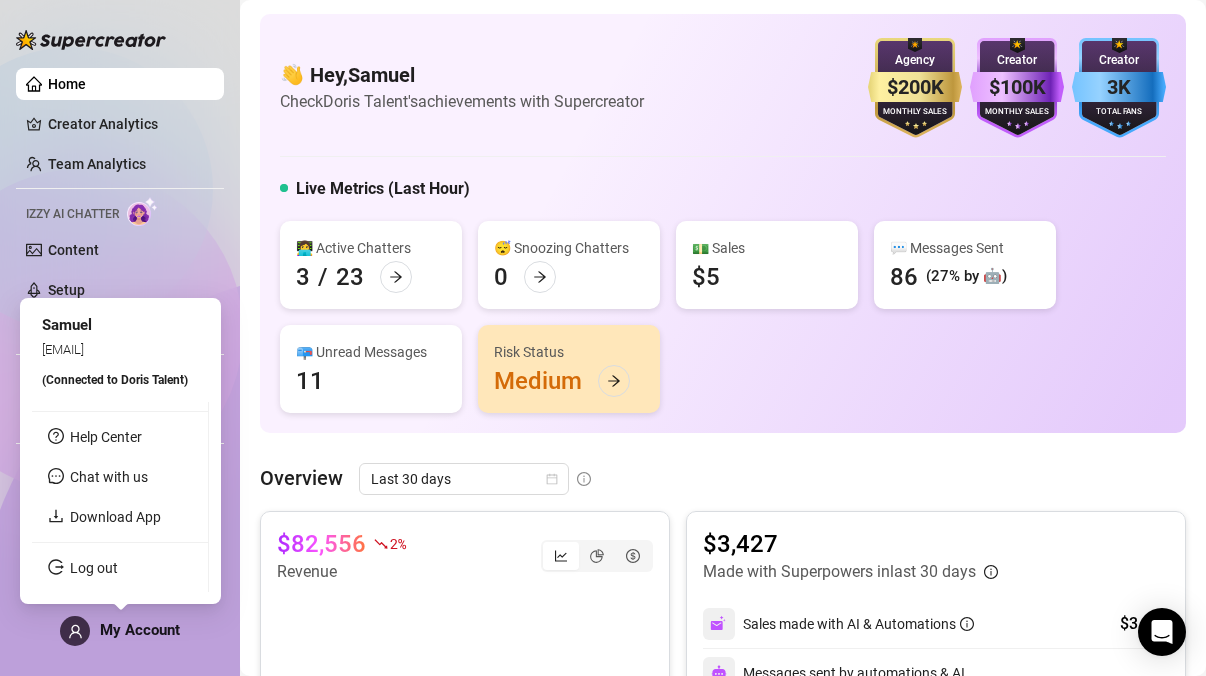 click on "My Account" at bounding box center [140, 630] 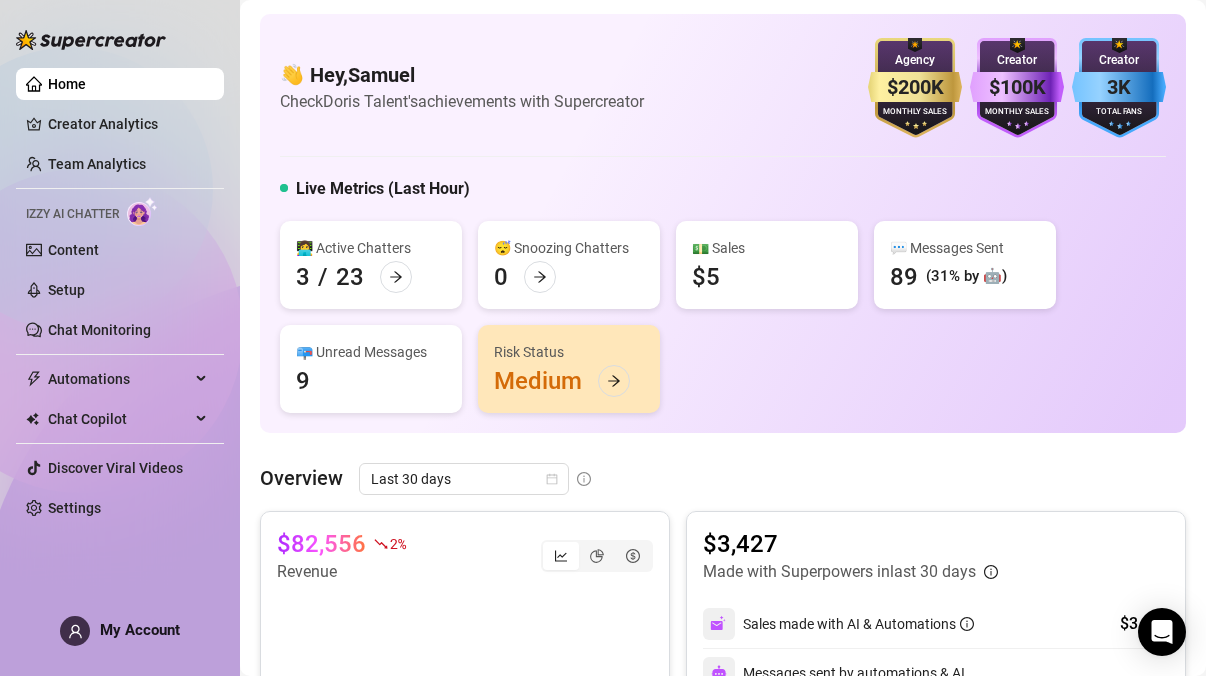 click on "Home Creator Analytics   Team Analytics Izzy AI Chatter Content Setup Chat Monitoring Automations Chat Copilot Discover Viral Videos Settings Izzy AI Chatter My Account" at bounding box center [120, 329] 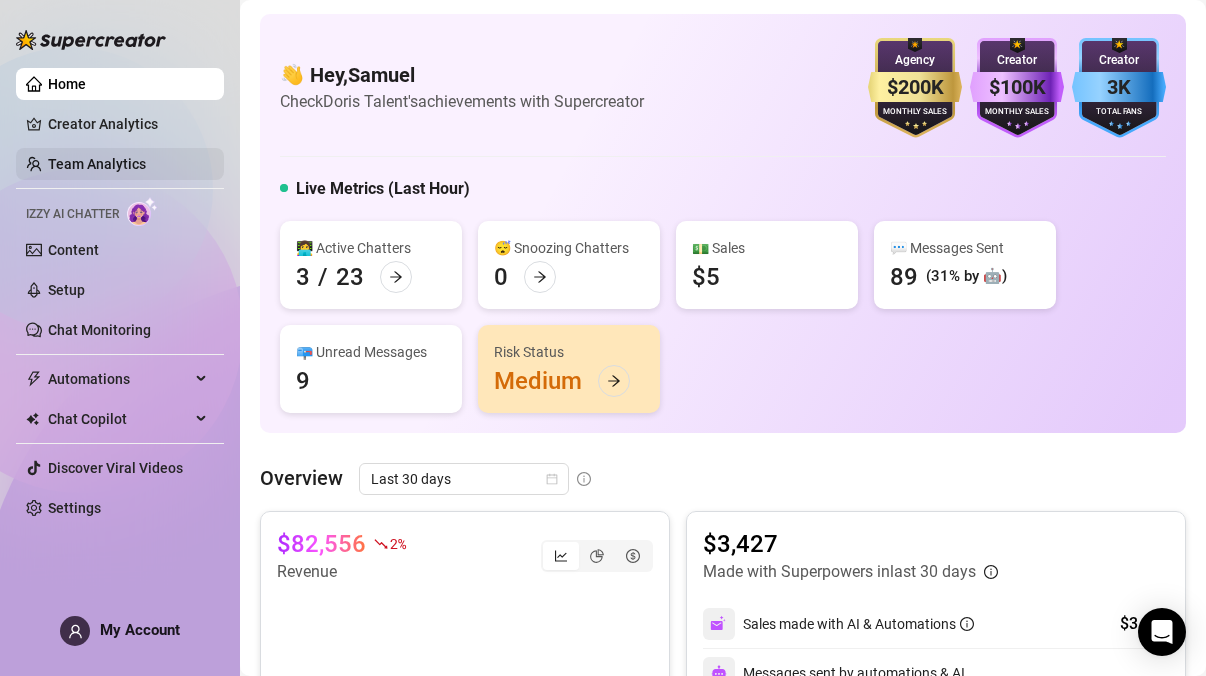 click on "Team Analytics" at bounding box center (97, 164) 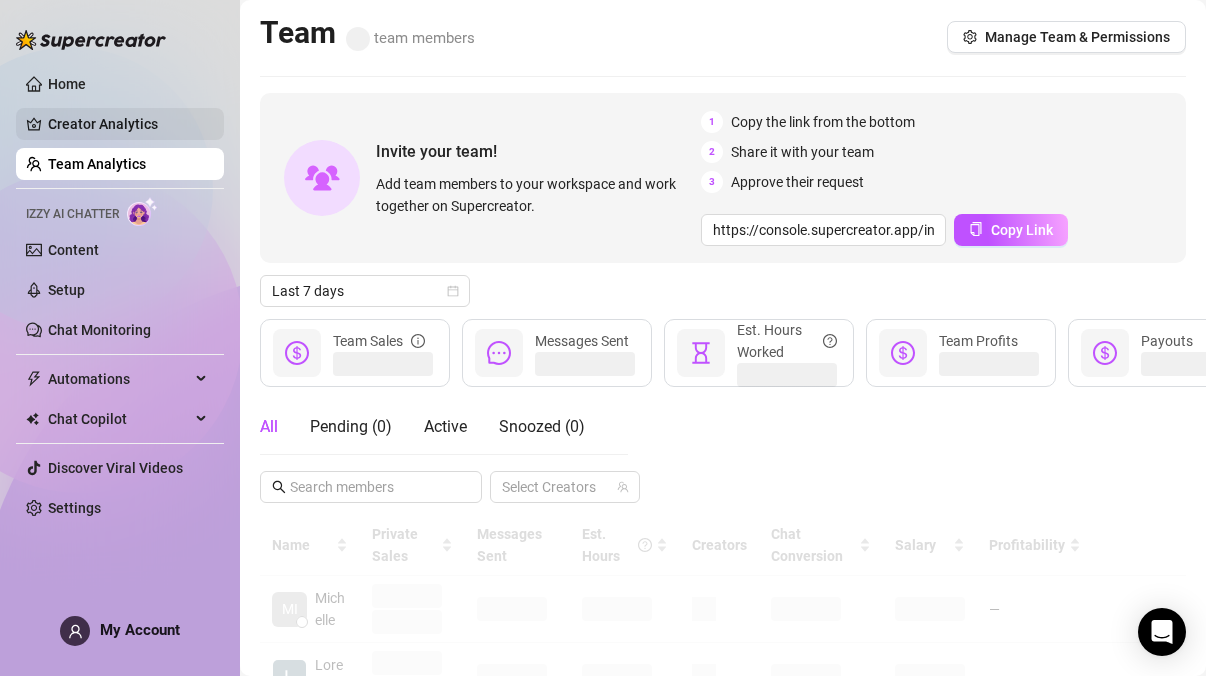 click on "Creator Analytics" at bounding box center [128, 124] 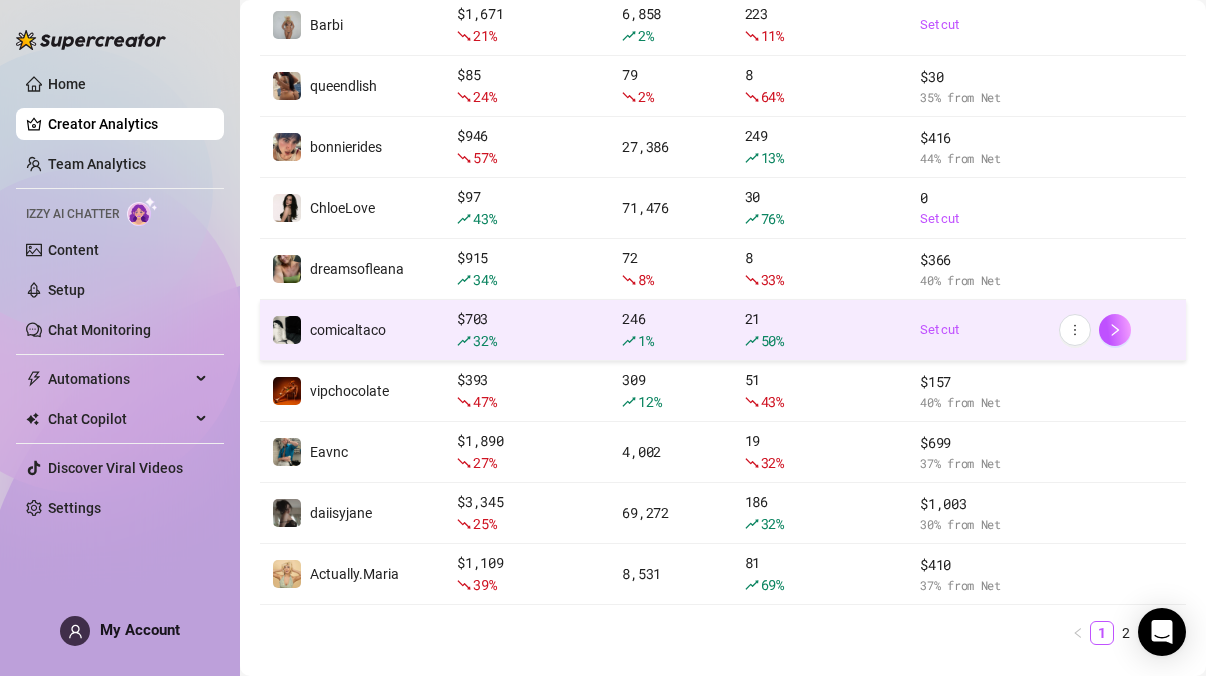scroll, scrollTop: 357, scrollLeft: 0, axis: vertical 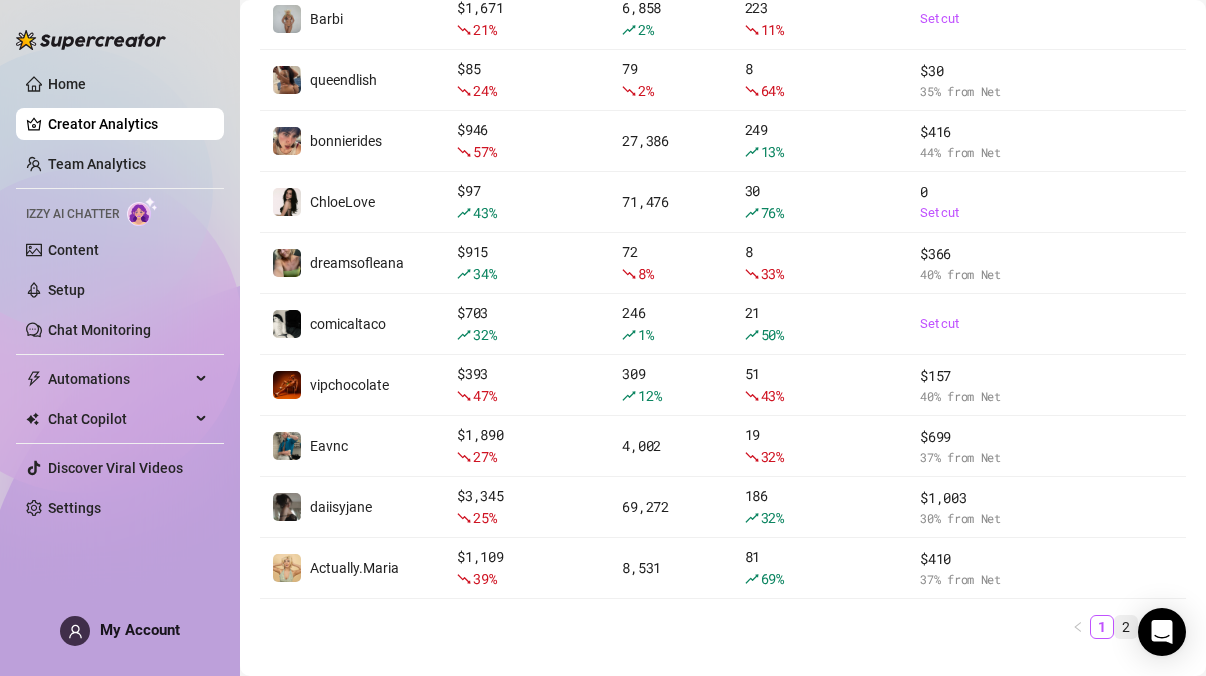 click on "2" at bounding box center [1126, 627] 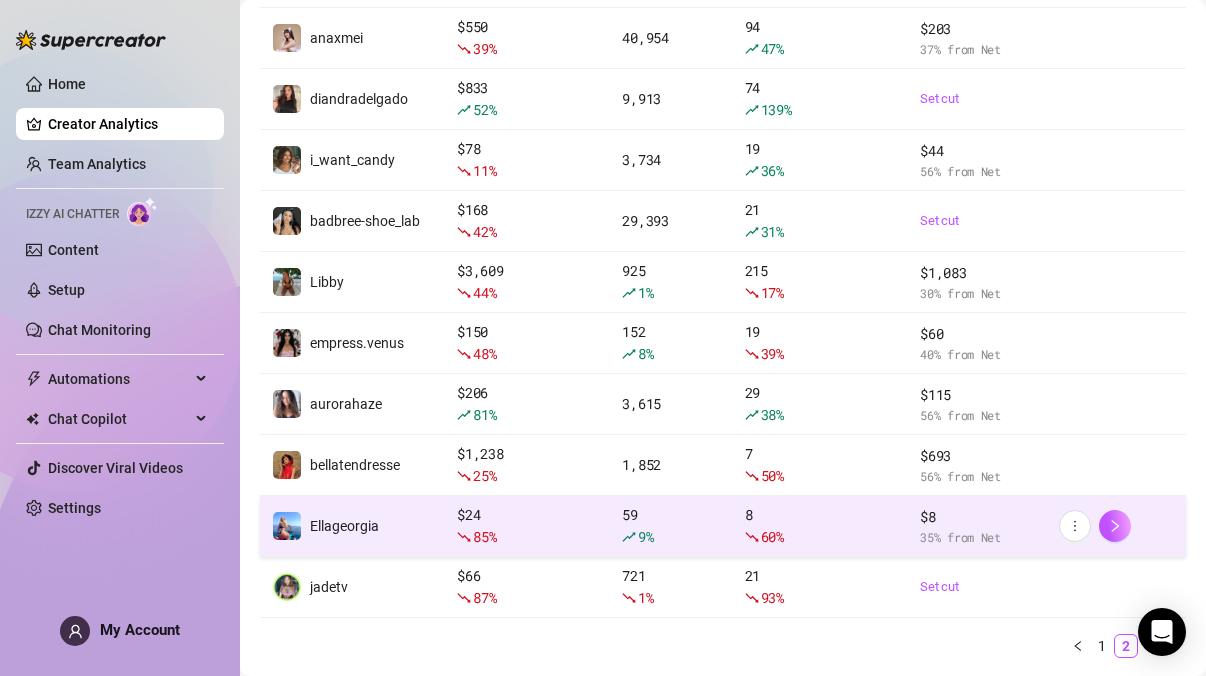 scroll, scrollTop: 396, scrollLeft: 0, axis: vertical 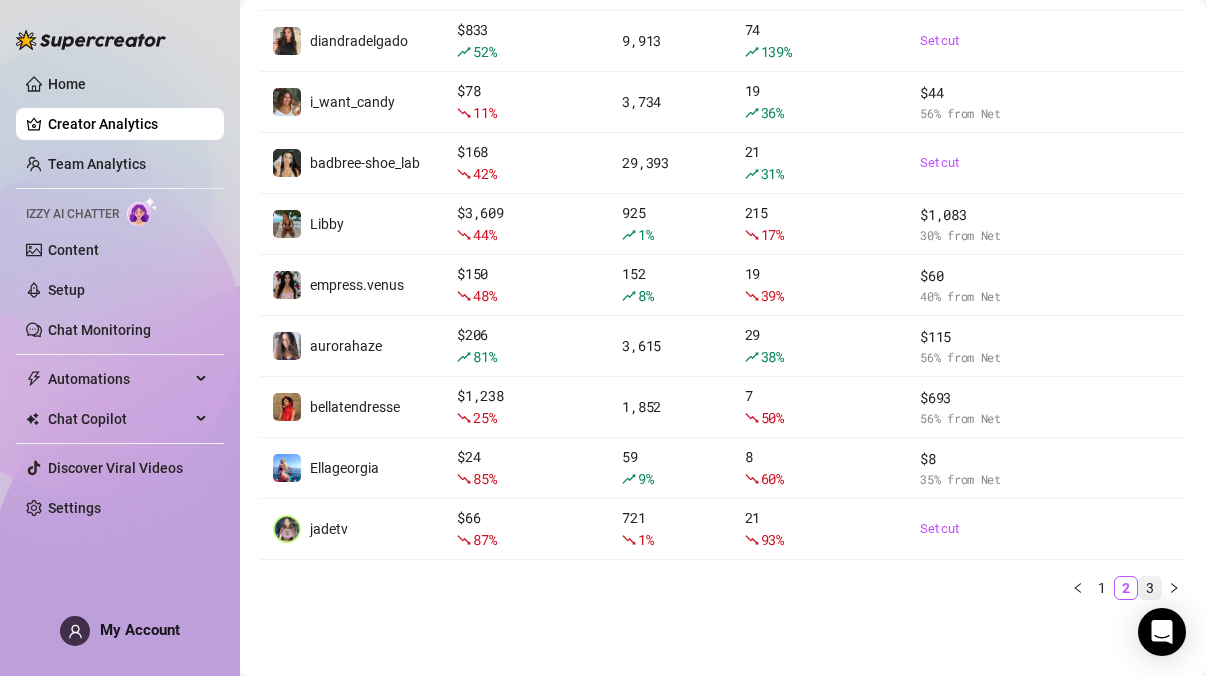 click on "3" at bounding box center [1150, 588] 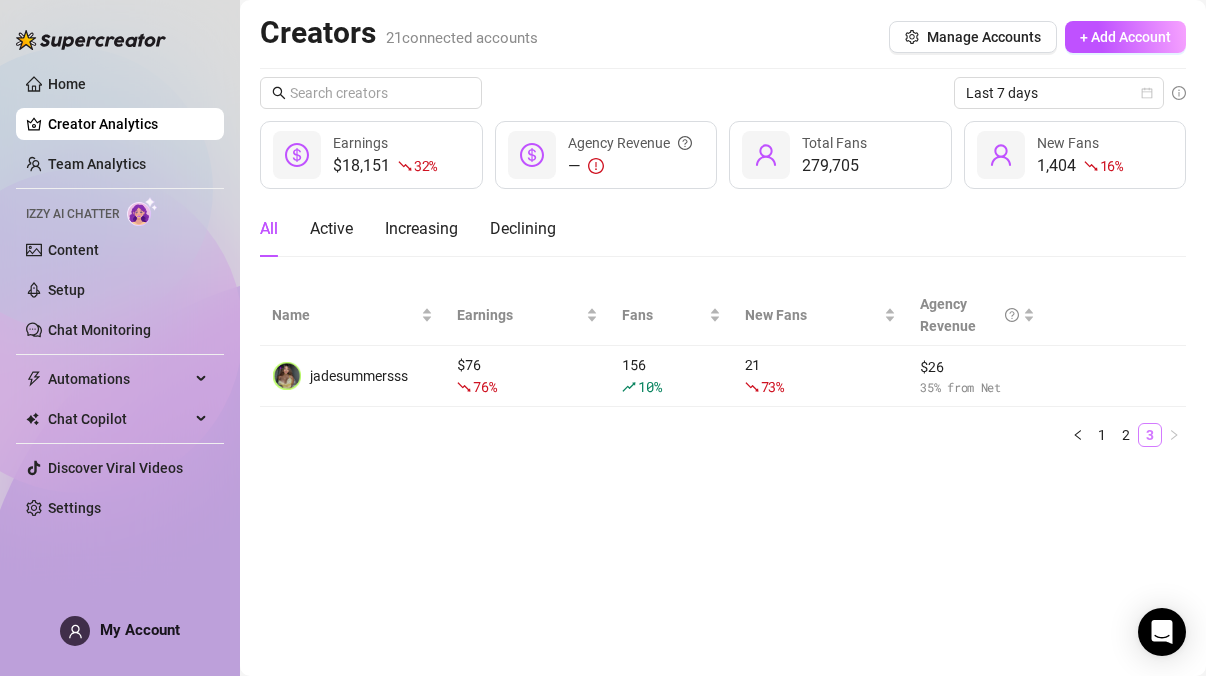 scroll, scrollTop: 0, scrollLeft: 0, axis: both 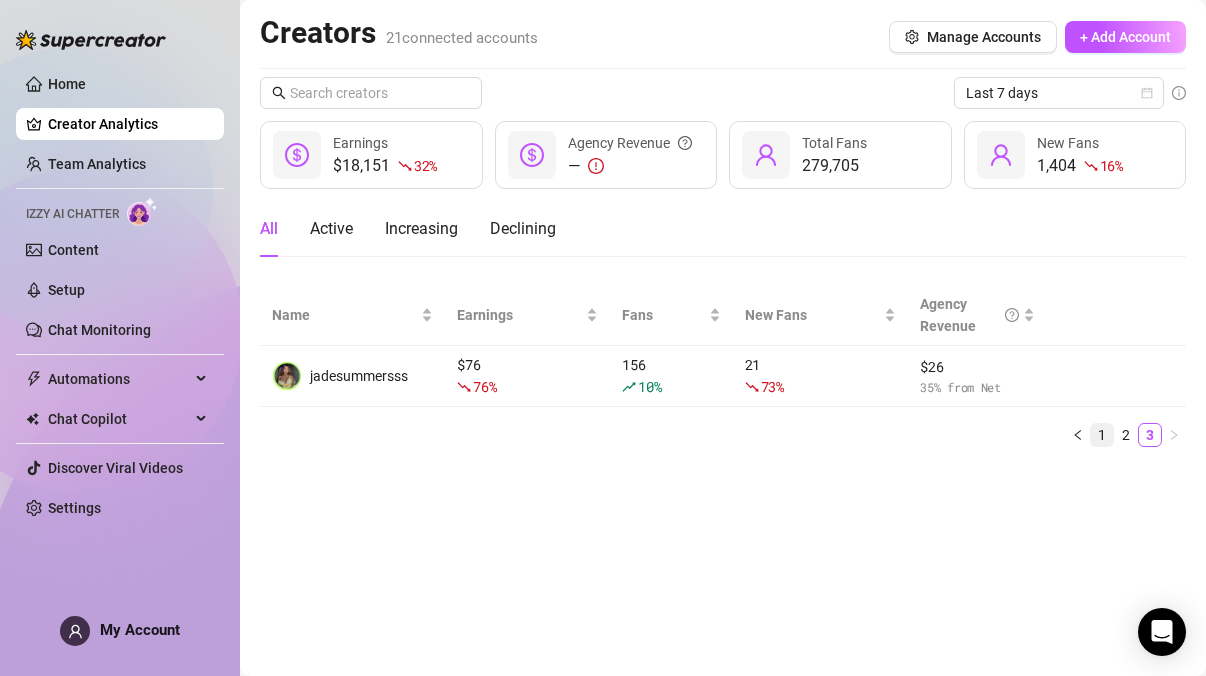 click on "1" at bounding box center [1102, 435] 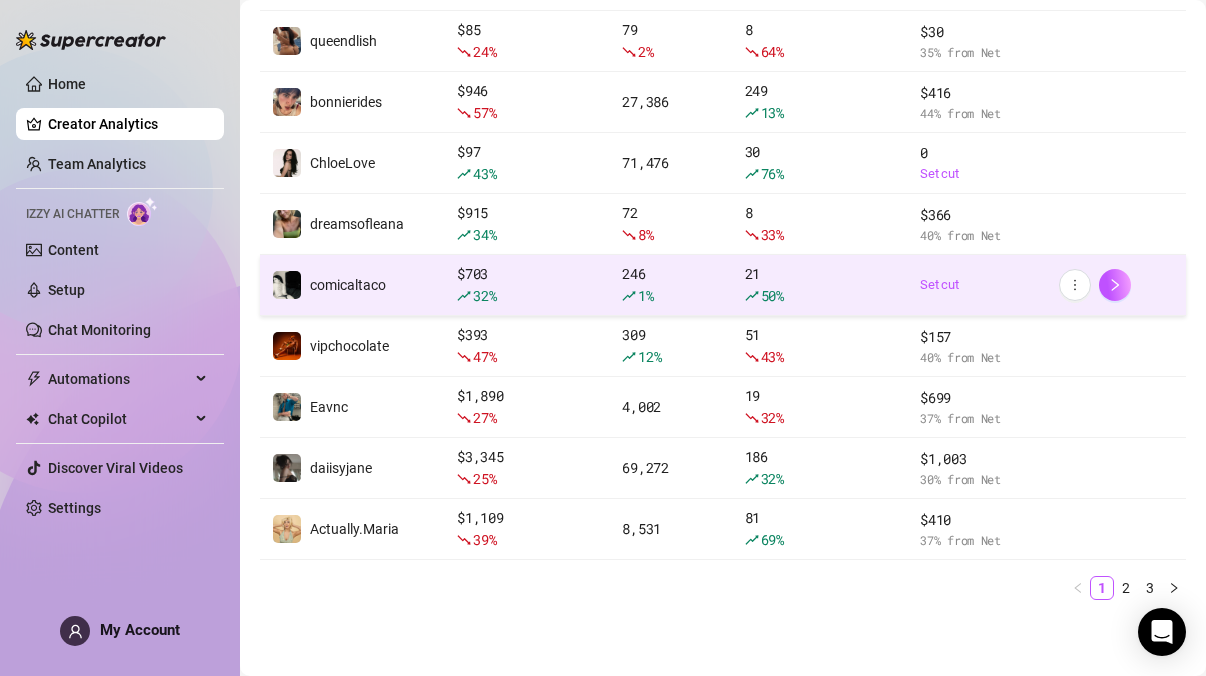 scroll, scrollTop: 0, scrollLeft: 0, axis: both 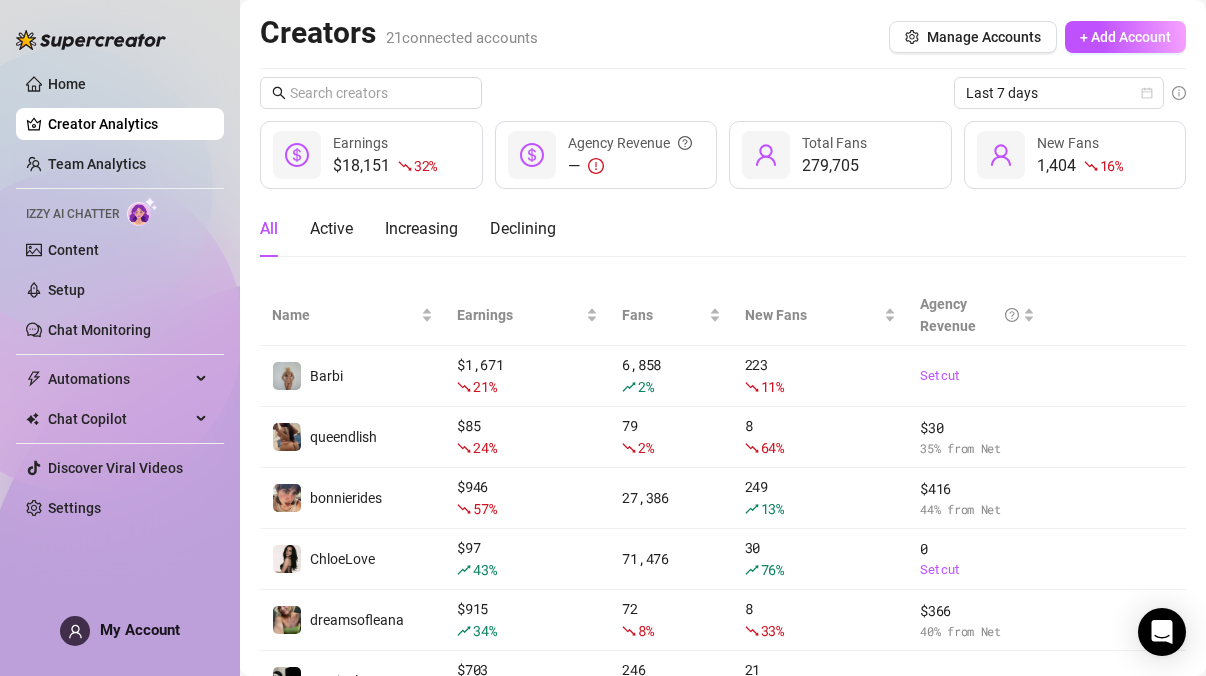 click on "32 %" at bounding box center (425, 165) 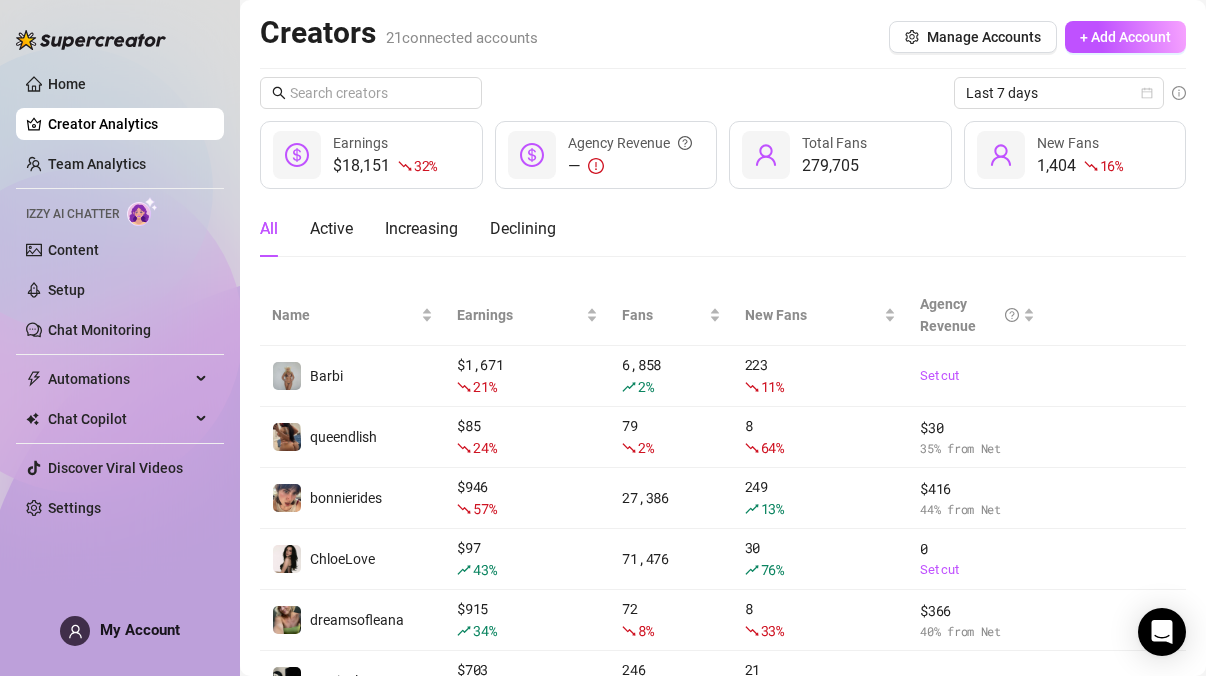 click 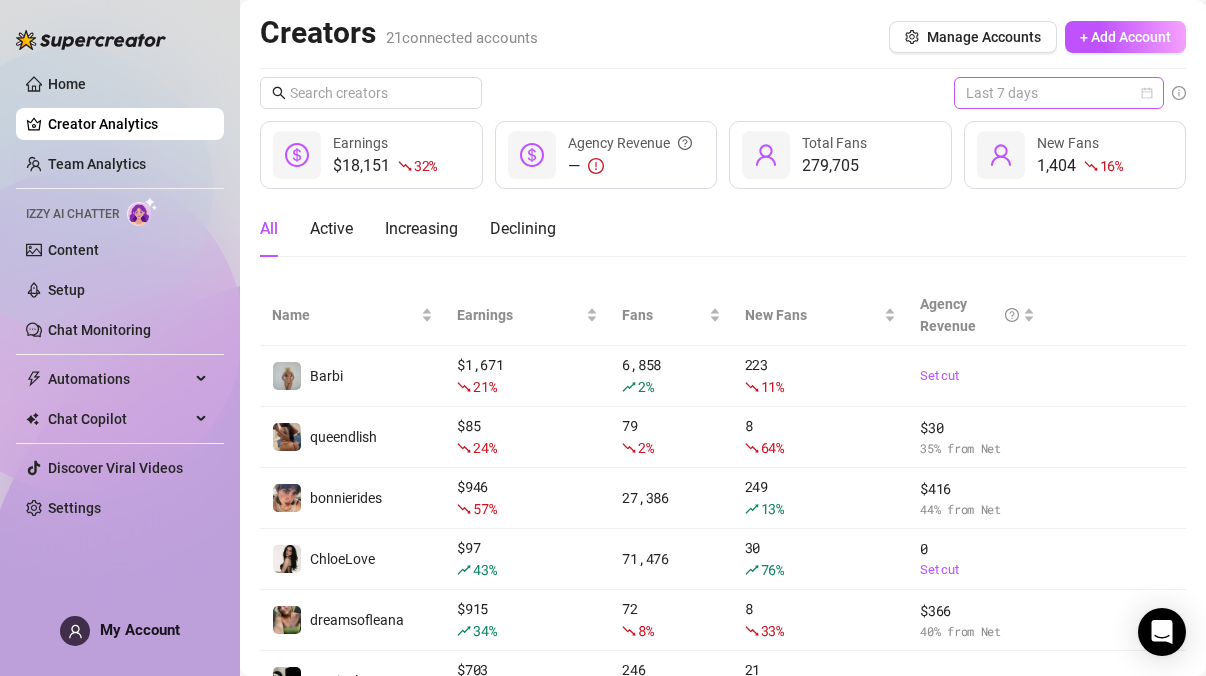 click on "Last 7 days" at bounding box center (1059, 93) 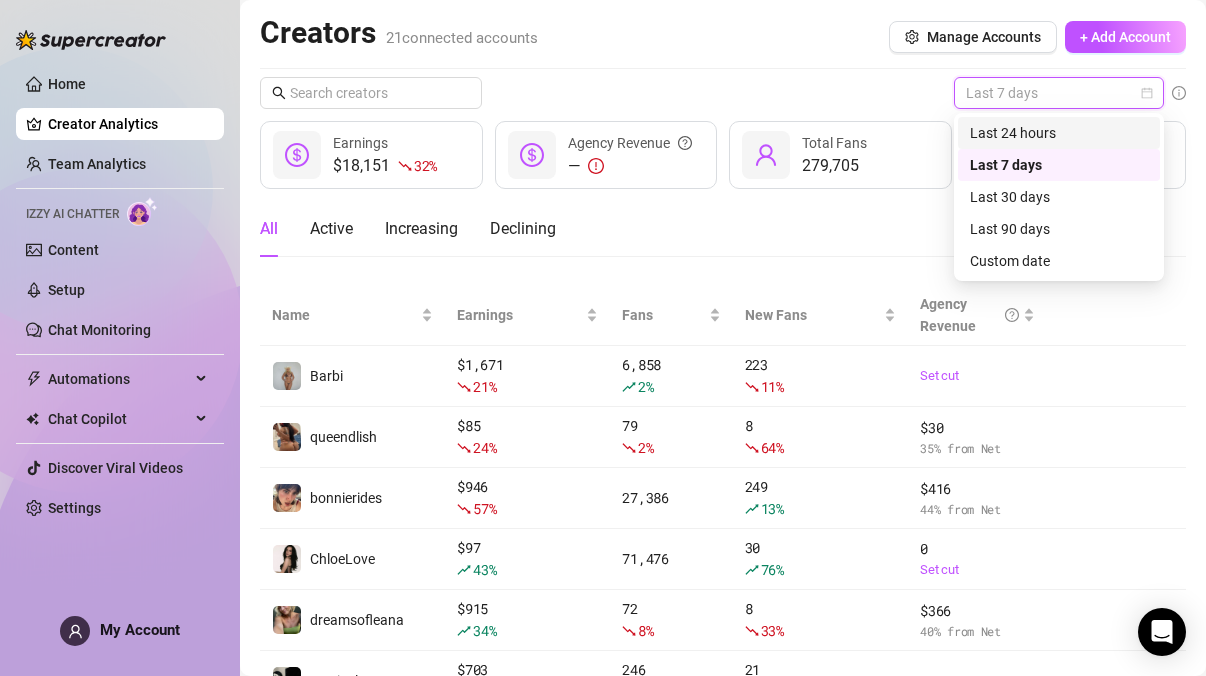 click on "Last 24 hours" at bounding box center (1059, 133) 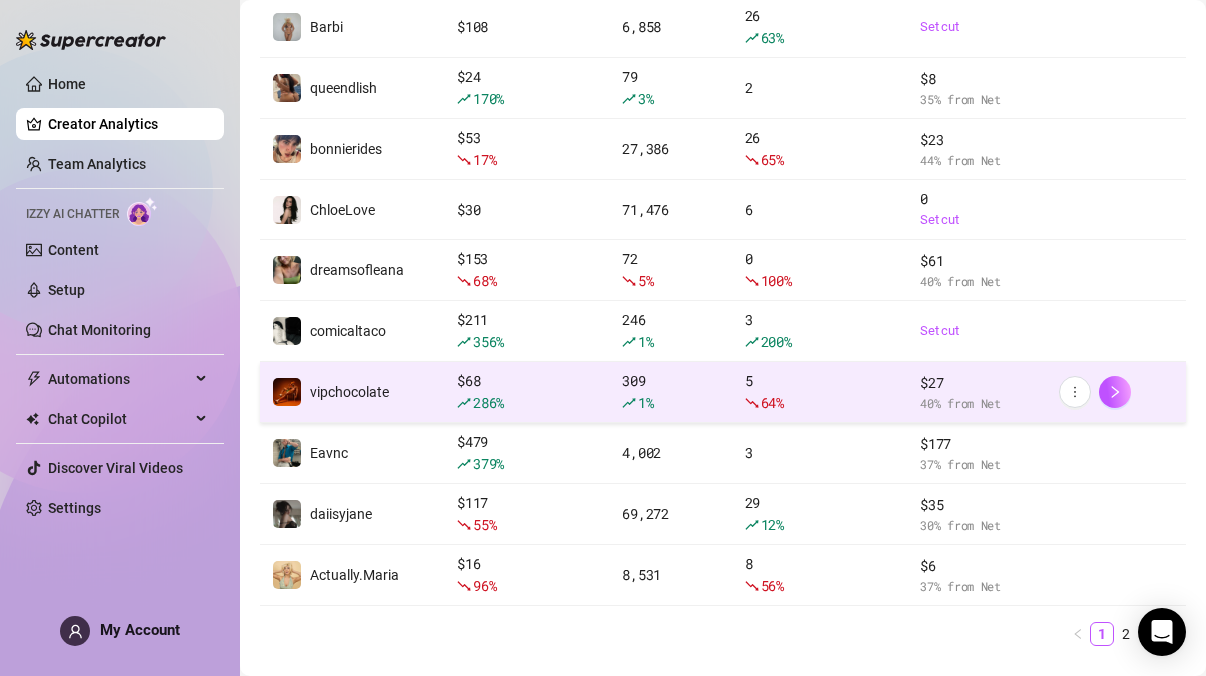 scroll, scrollTop: 421, scrollLeft: 0, axis: vertical 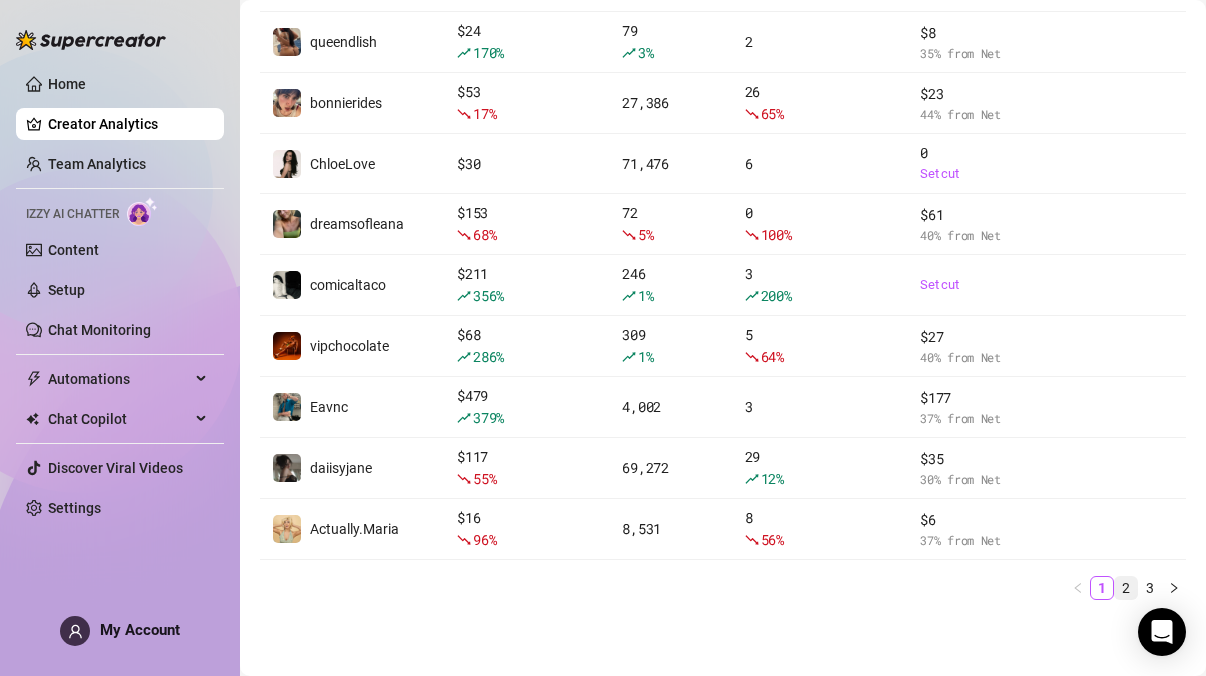 click on "2" at bounding box center [1126, 588] 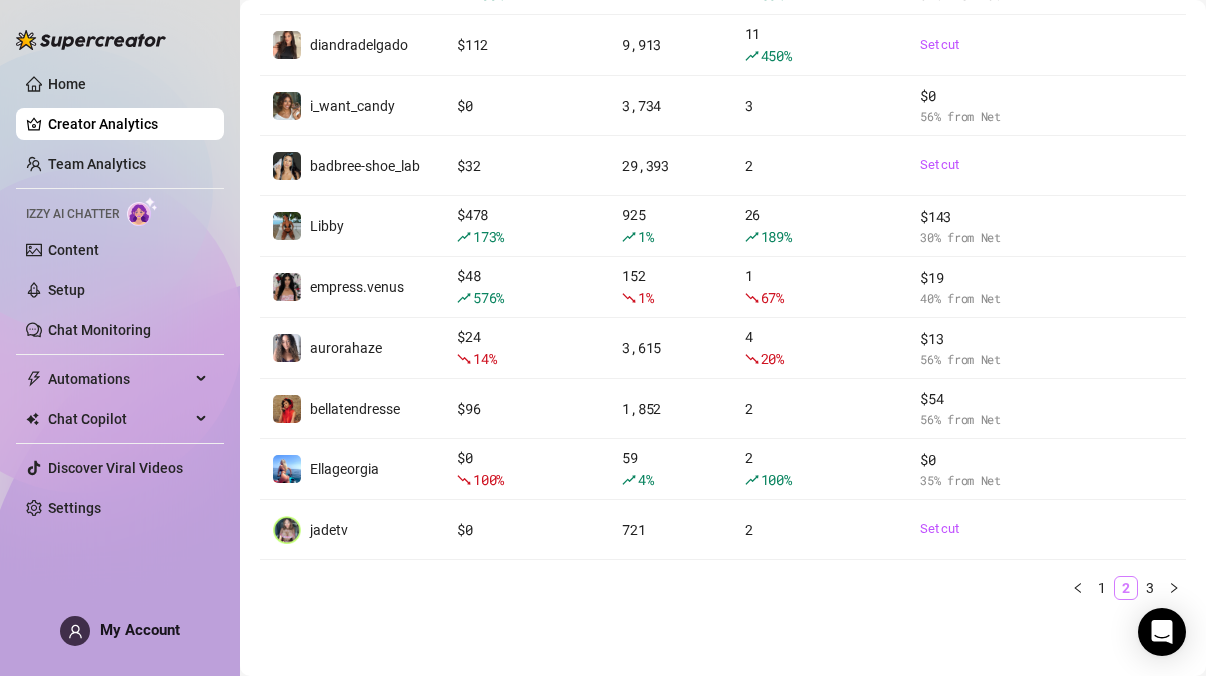 scroll, scrollTop: 418, scrollLeft: 0, axis: vertical 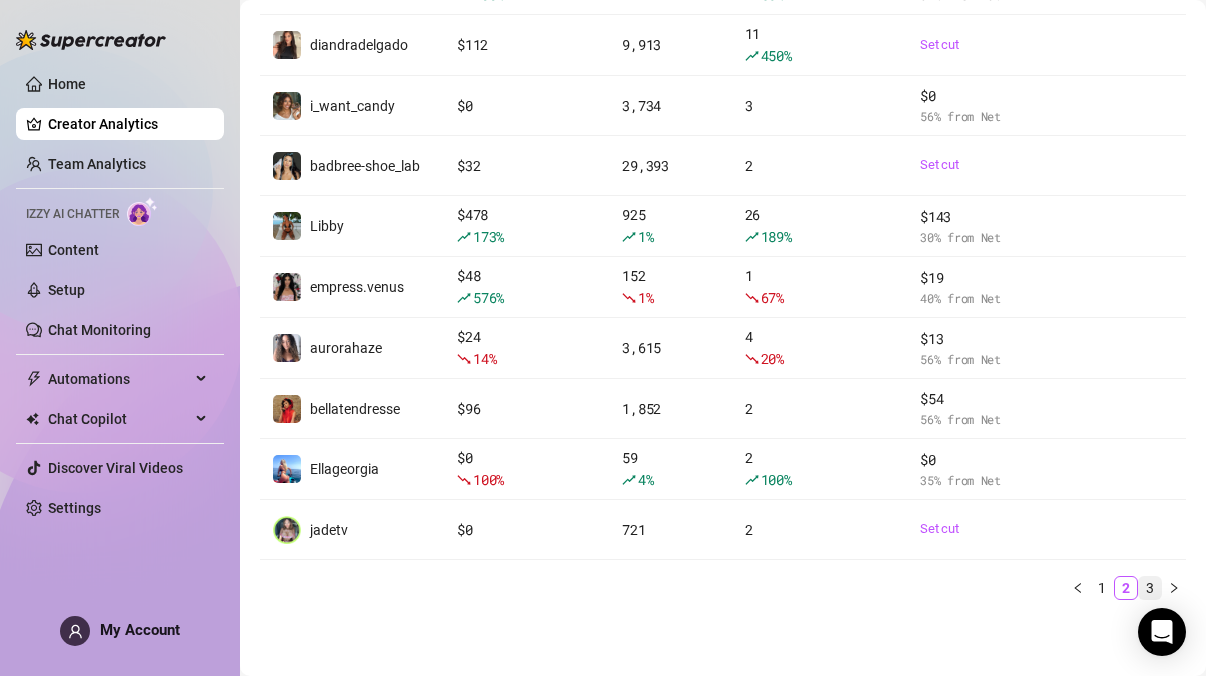 click on "3" at bounding box center [1150, 588] 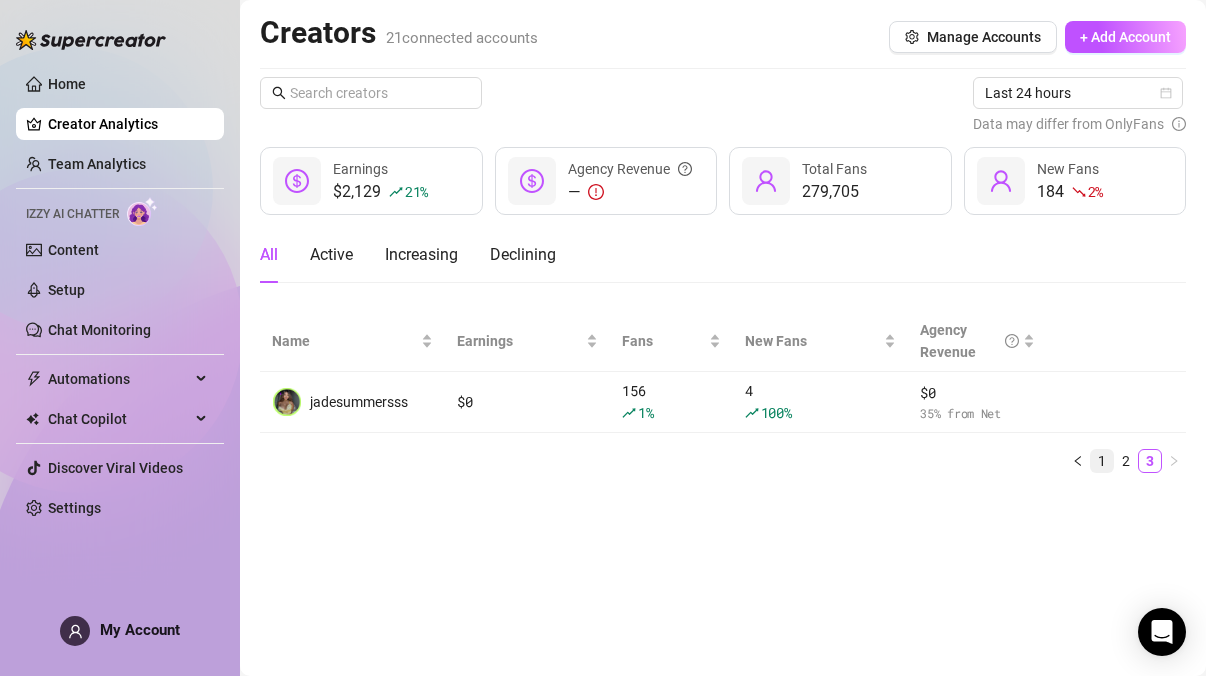 click on "1" at bounding box center [1102, 461] 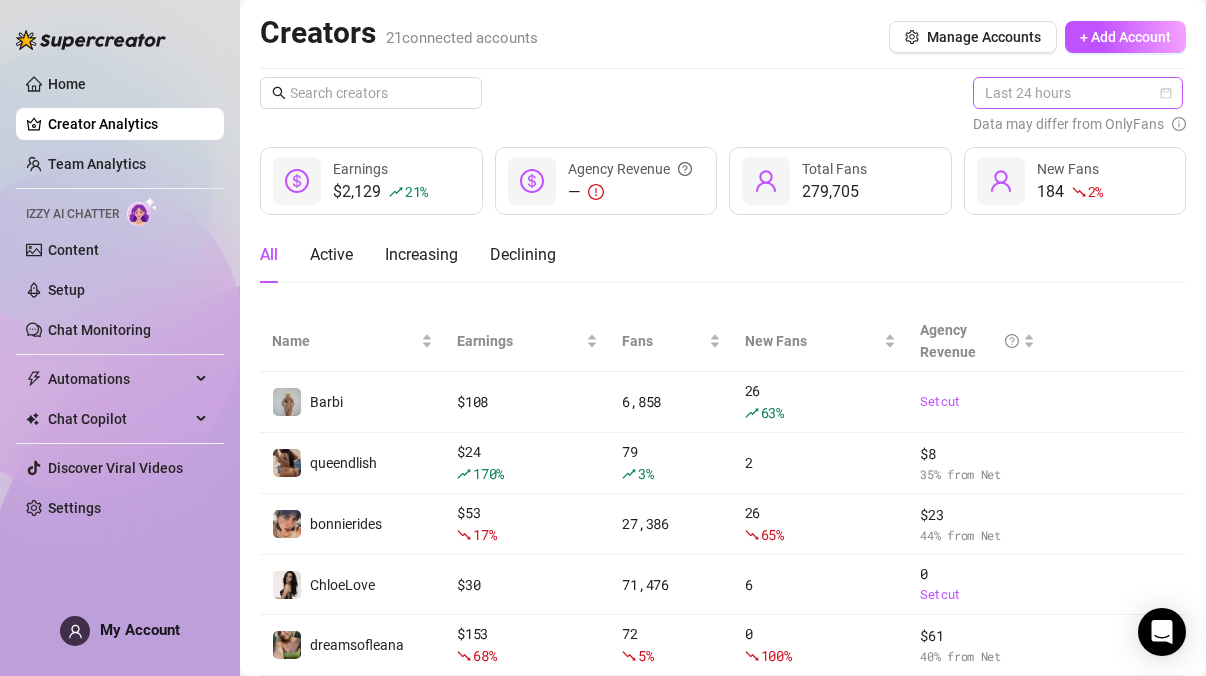 click on "Last 24 hours" at bounding box center (1078, 93) 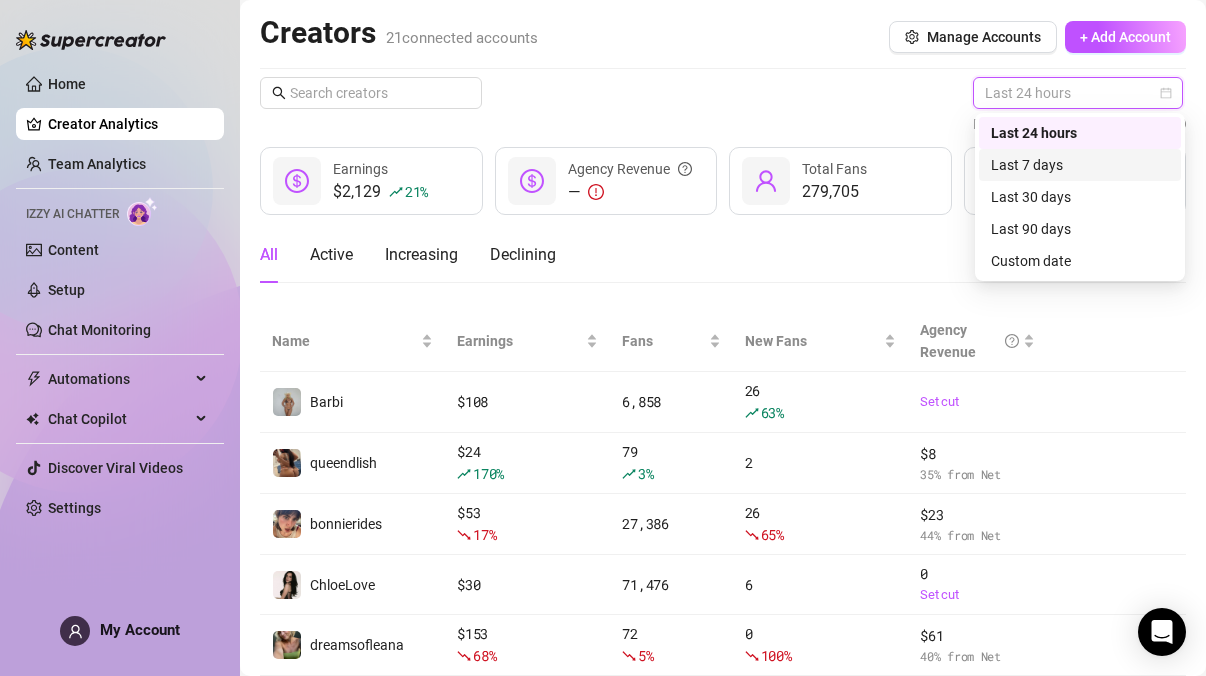 click on "Last 7 days" at bounding box center [1080, 165] 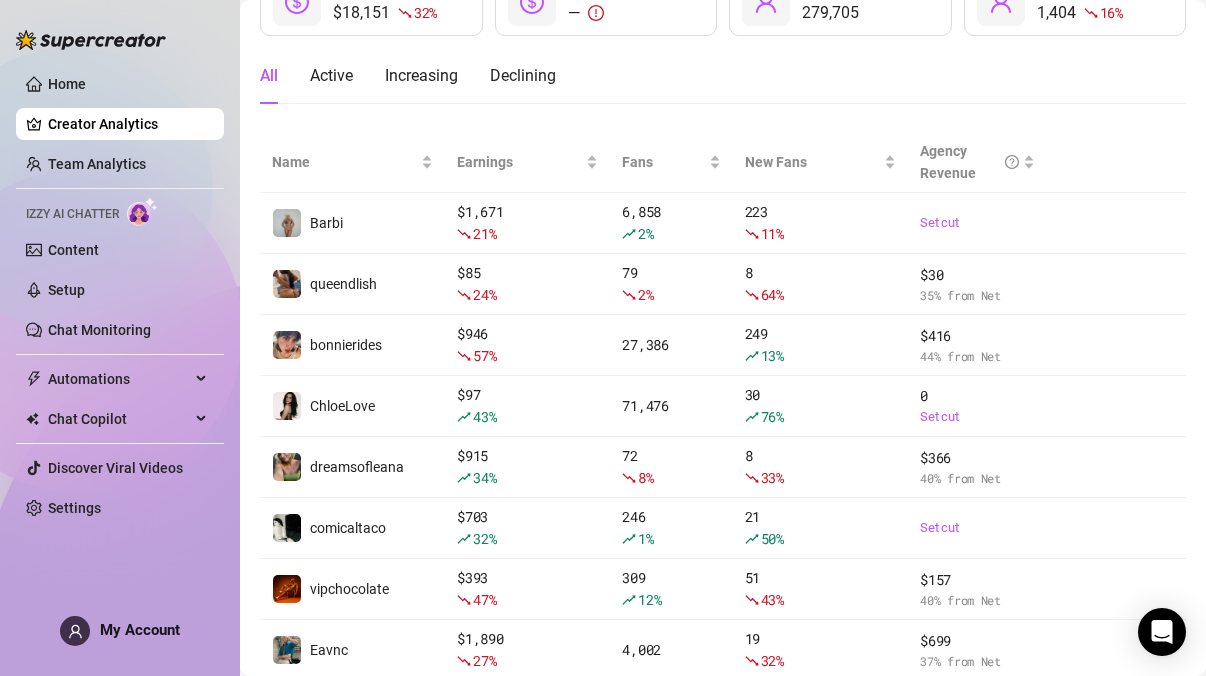 scroll, scrollTop: 184, scrollLeft: 0, axis: vertical 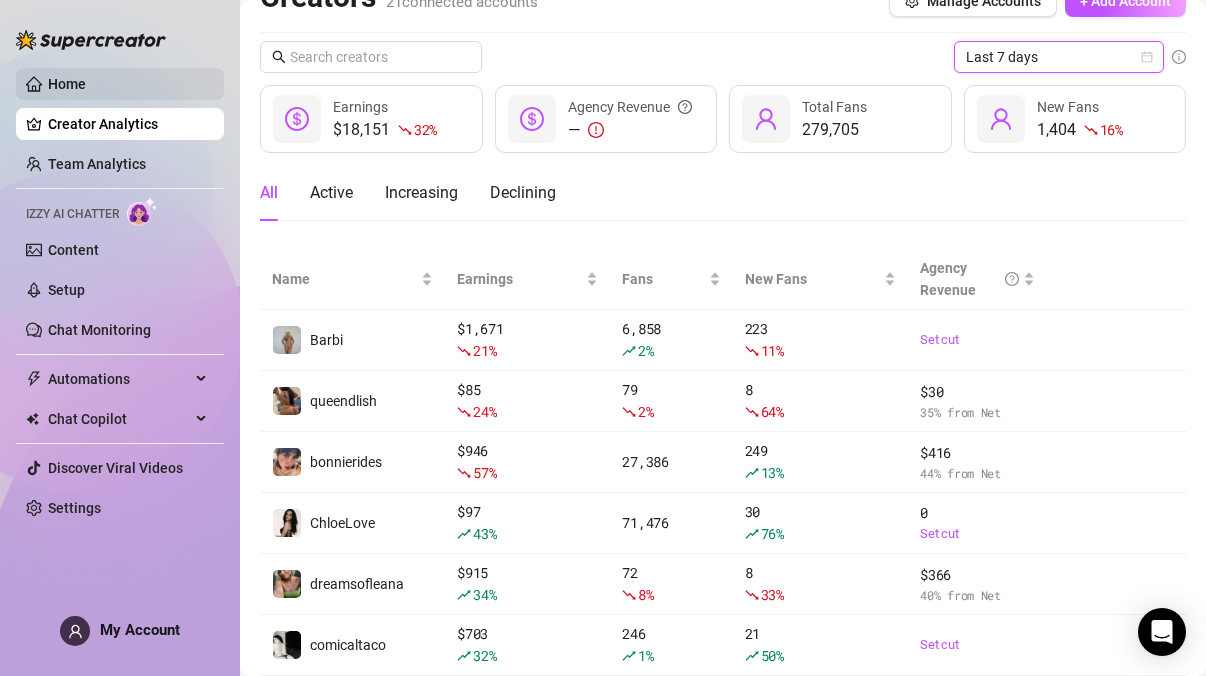 click on "Home" at bounding box center [67, 84] 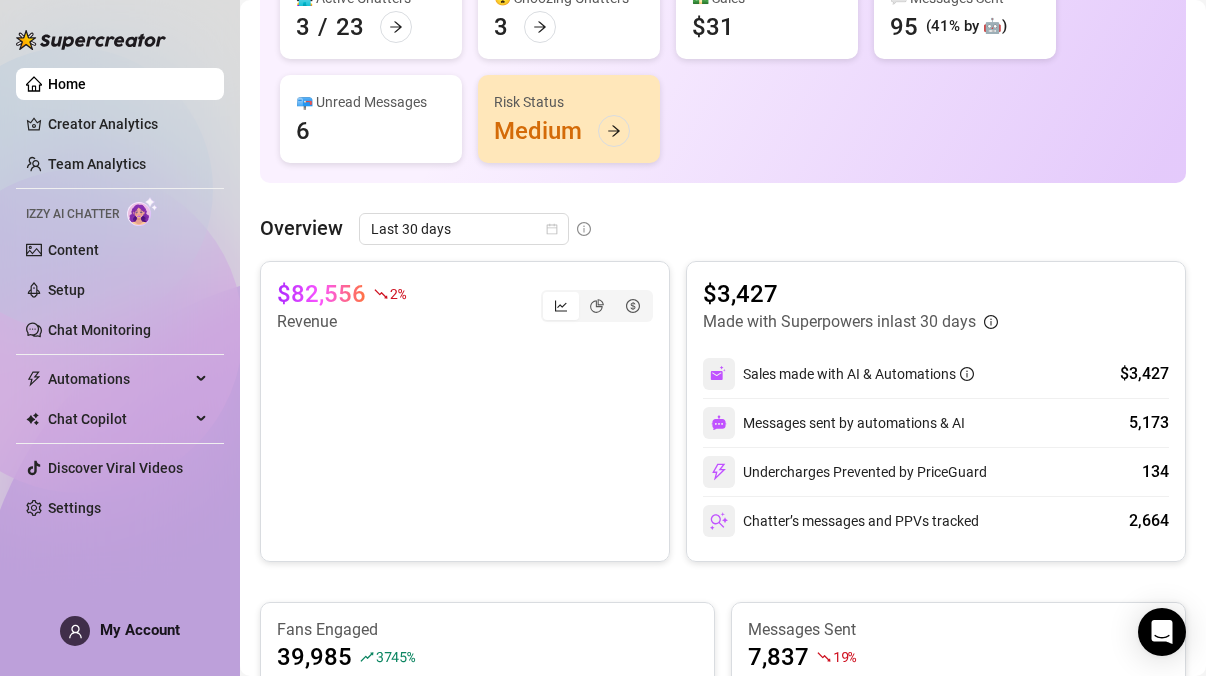 scroll, scrollTop: 0, scrollLeft: 0, axis: both 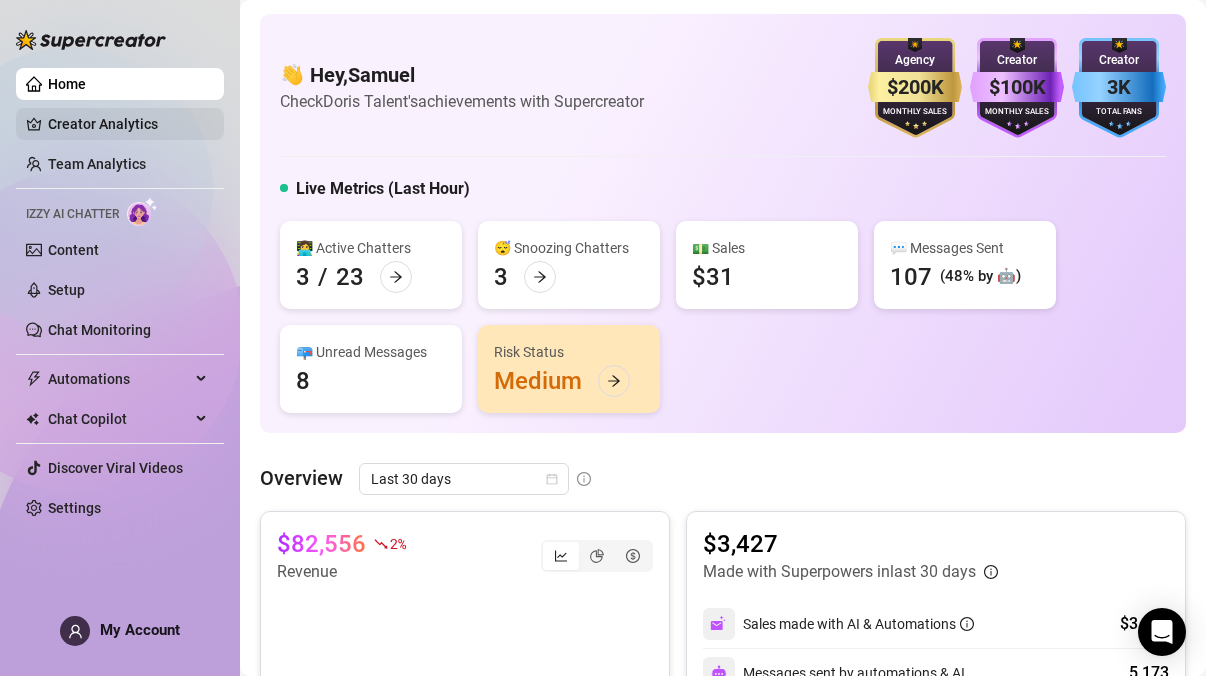 click on "Creator Analytics" at bounding box center [128, 124] 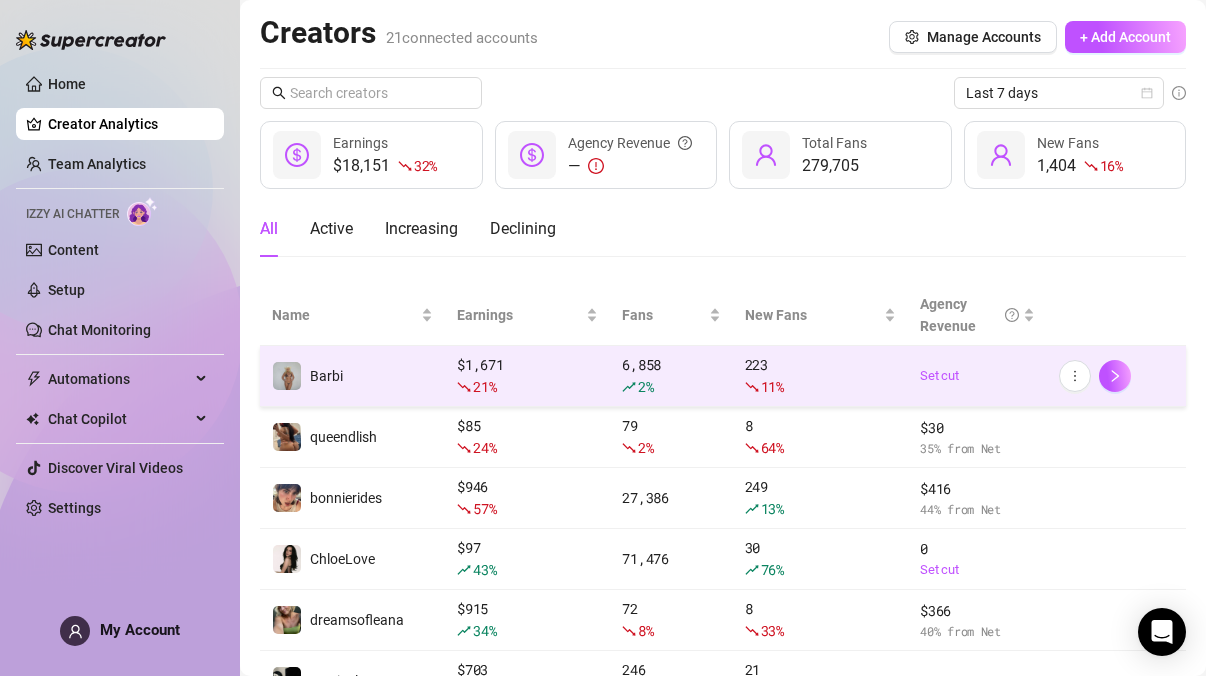 click on "Barbi" at bounding box center [326, 376] 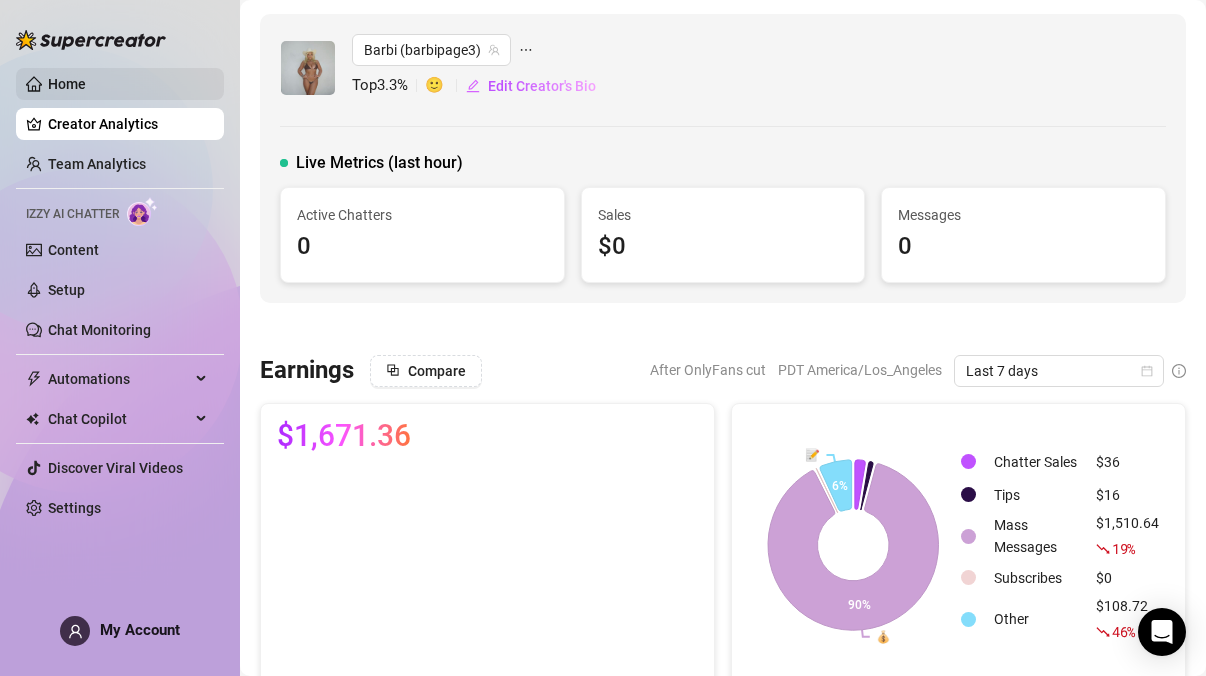 click on "Home" at bounding box center [67, 84] 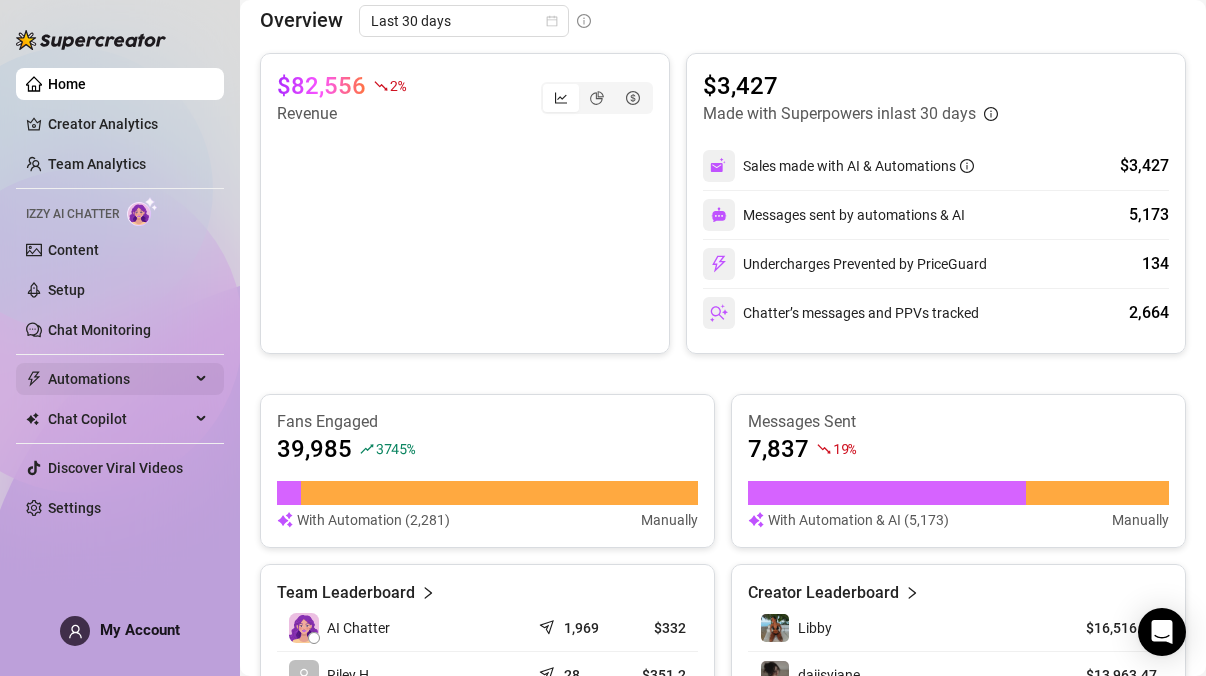 scroll, scrollTop: 302, scrollLeft: 0, axis: vertical 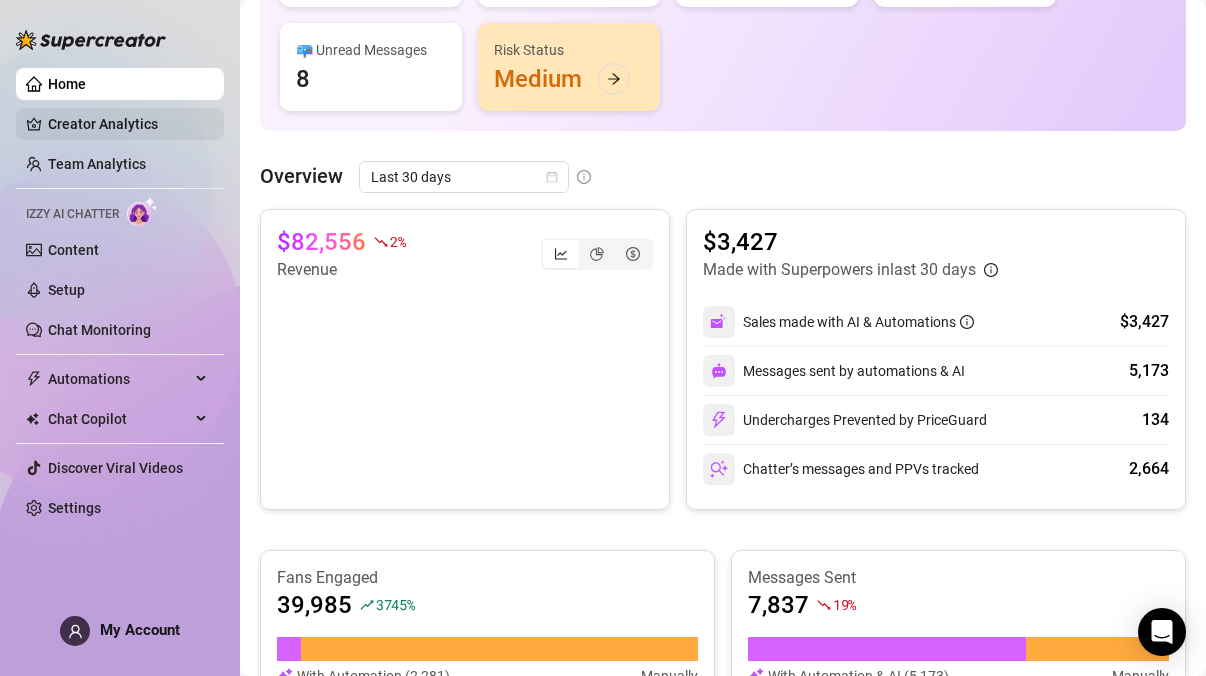 click on "Creator Analytics" at bounding box center [128, 124] 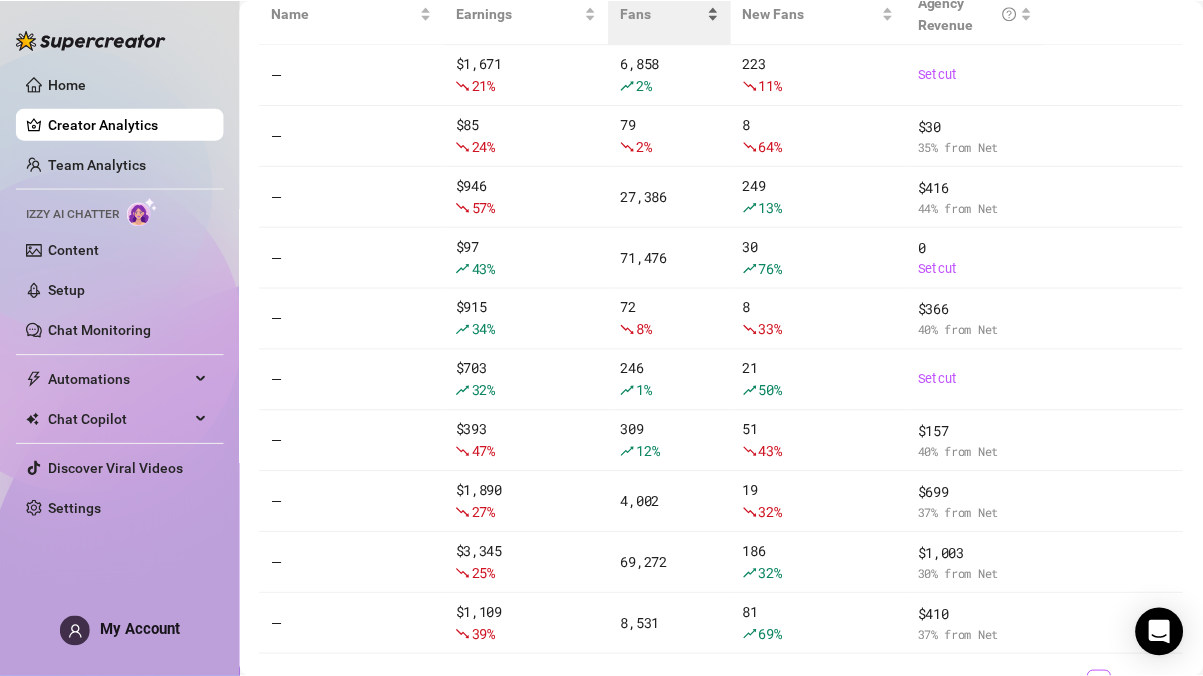 scroll, scrollTop: 0, scrollLeft: 0, axis: both 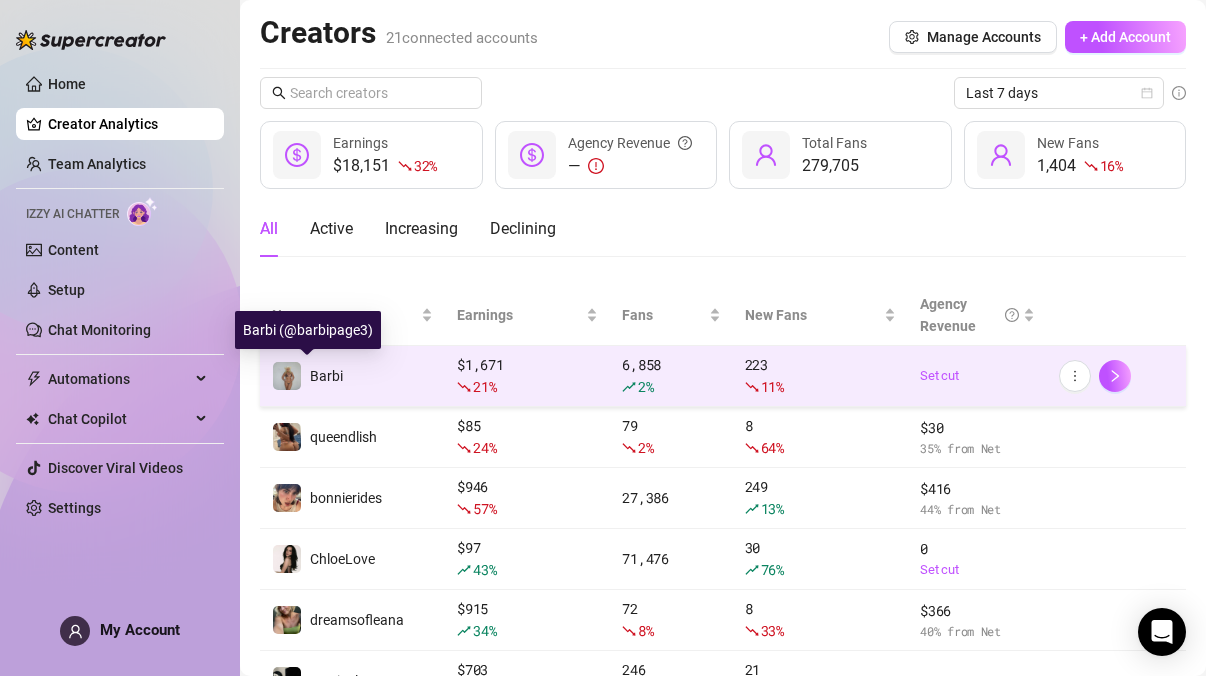 click on "Barbi" at bounding box center (326, 376) 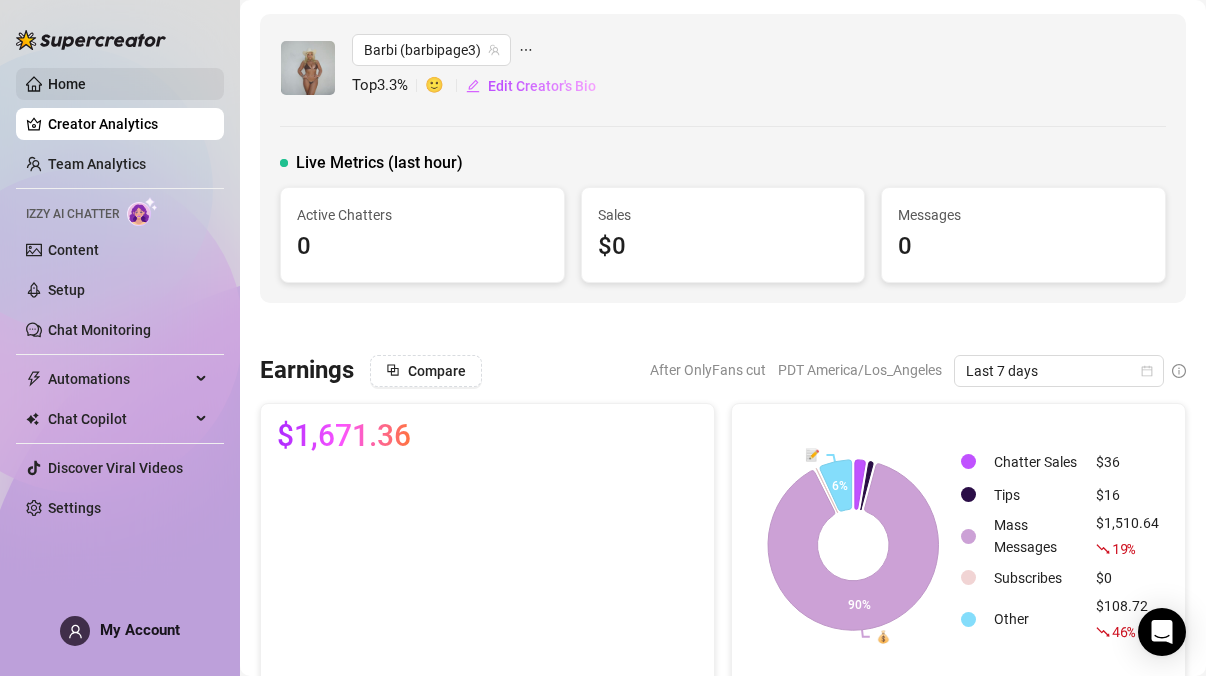click on "Home" at bounding box center [67, 84] 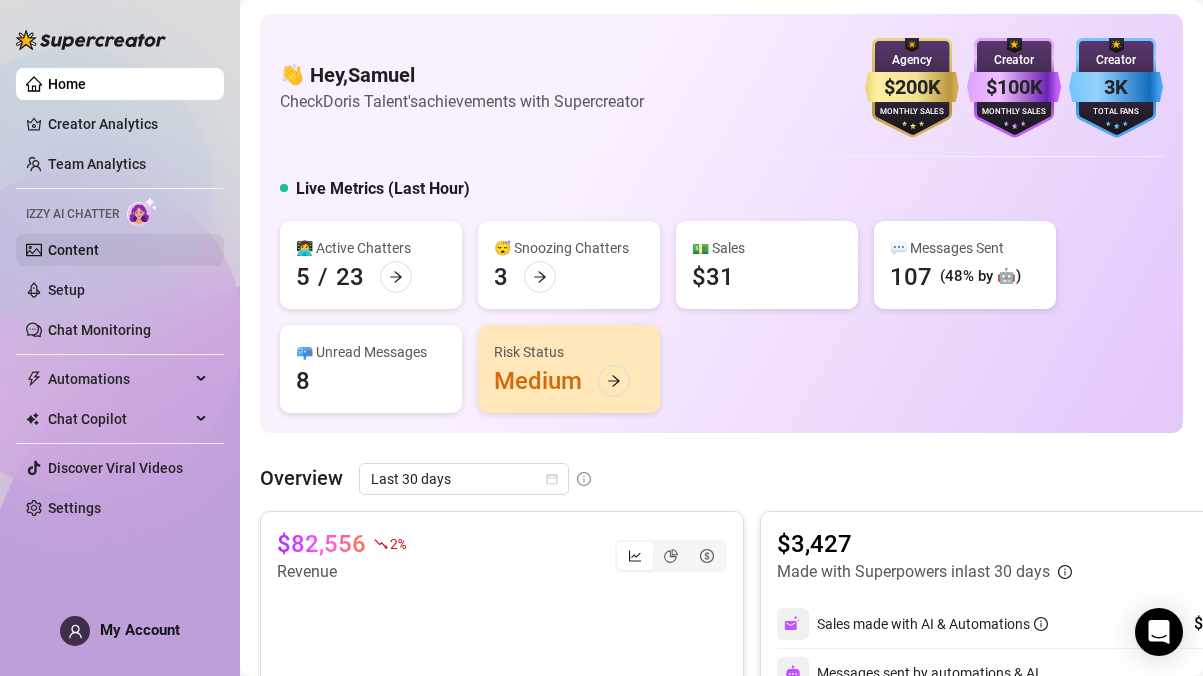 click on "Content" at bounding box center (73, 250) 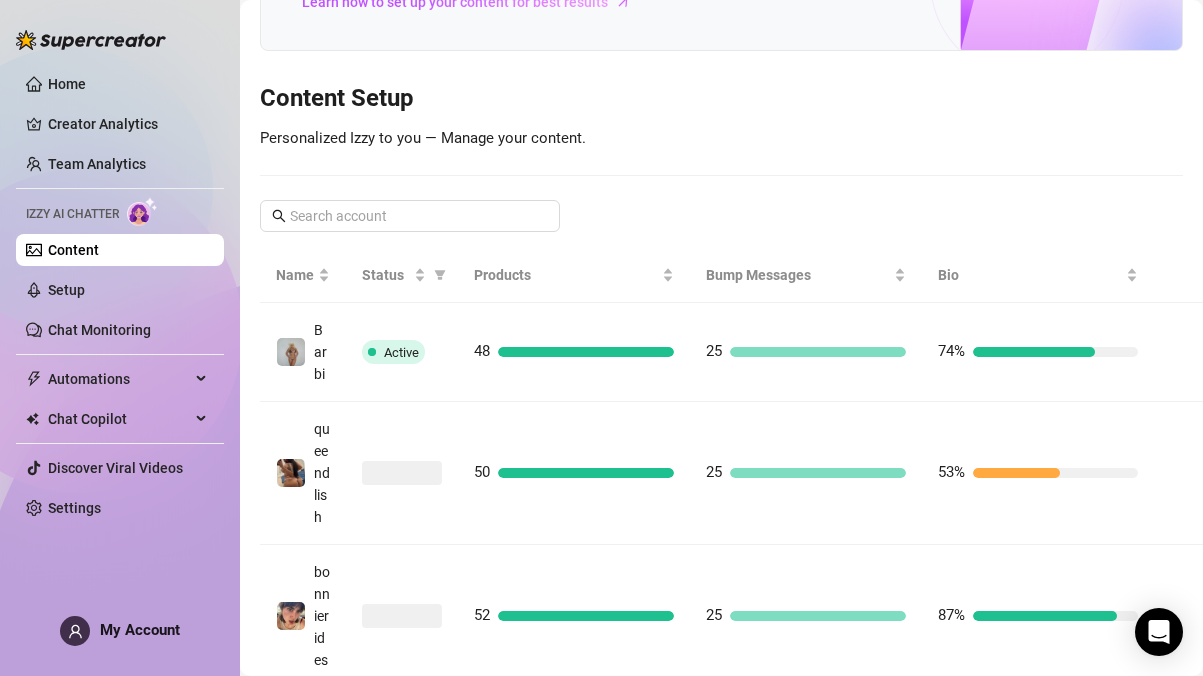 scroll, scrollTop: 166, scrollLeft: 0, axis: vertical 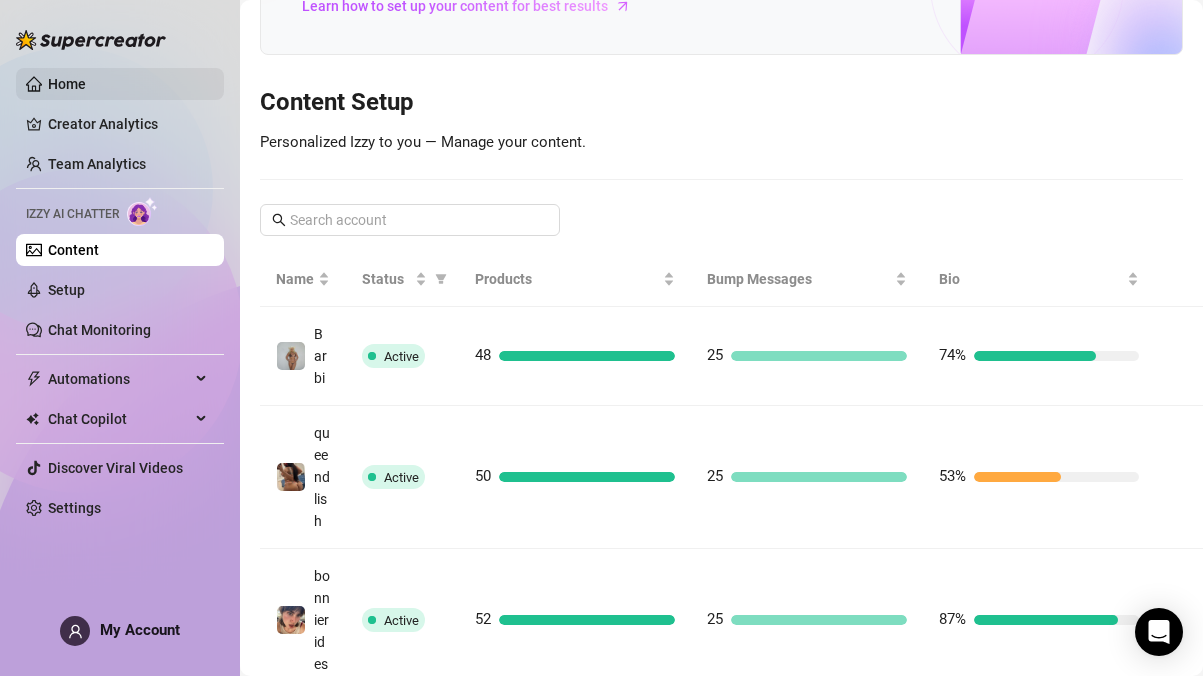 click on "Home" at bounding box center [67, 84] 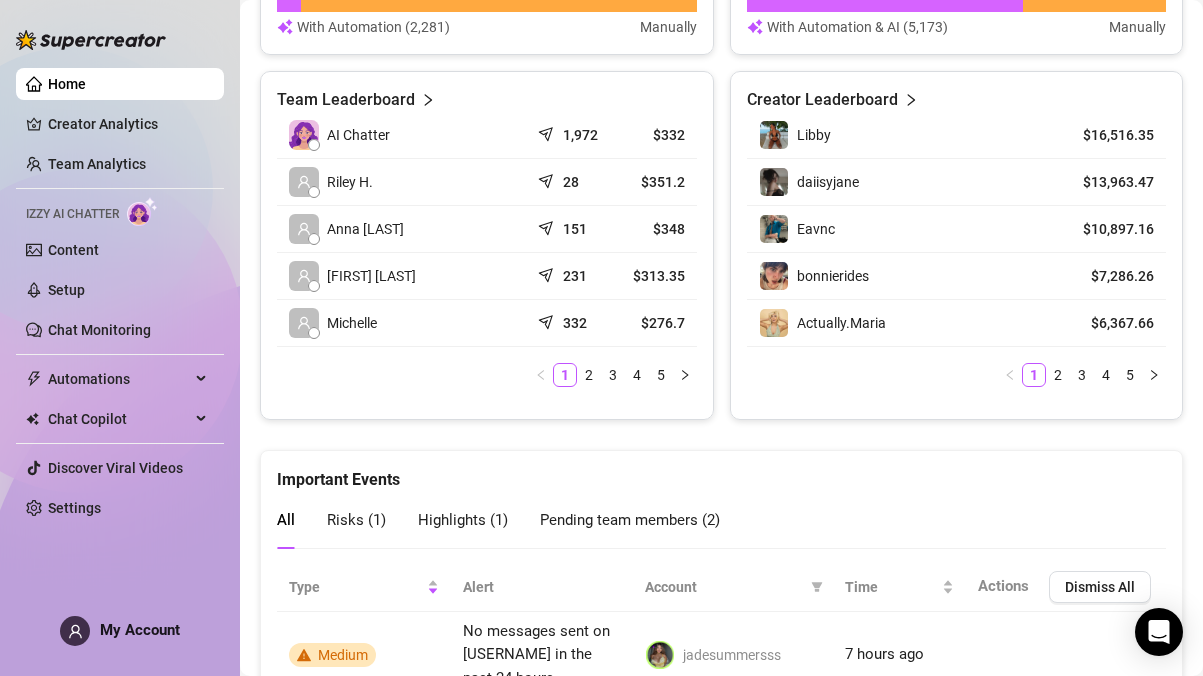 scroll, scrollTop: 915, scrollLeft: 0, axis: vertical 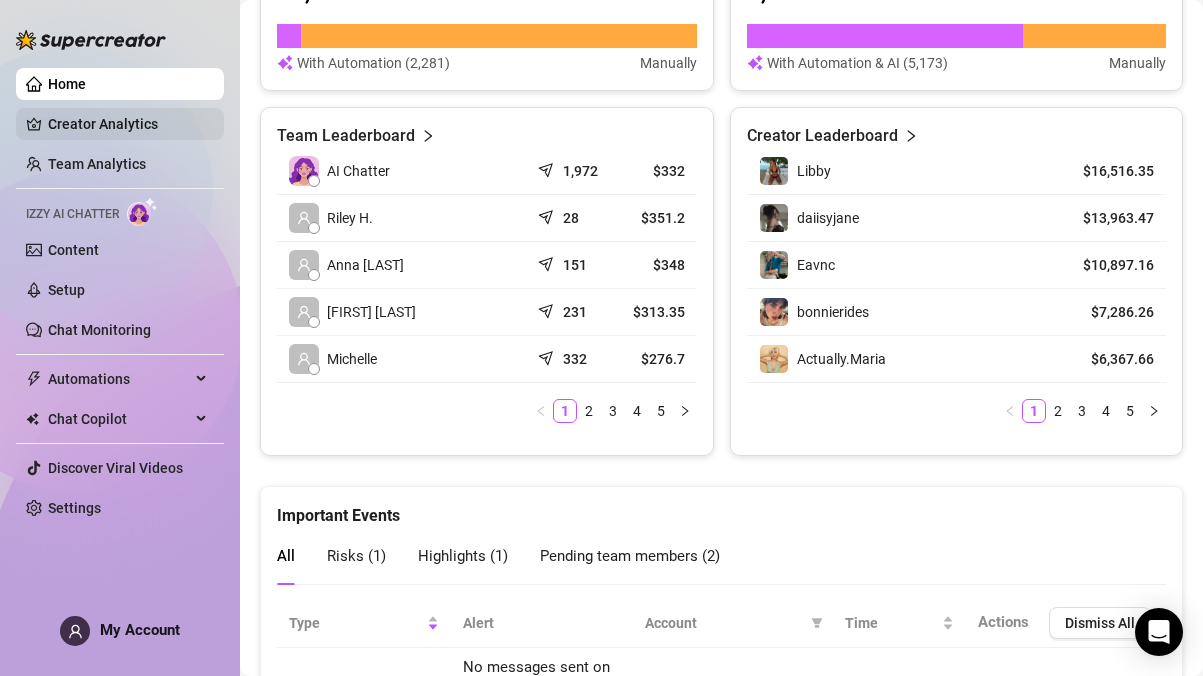click on "Creator Analytics" at bounding box center [128, 124] 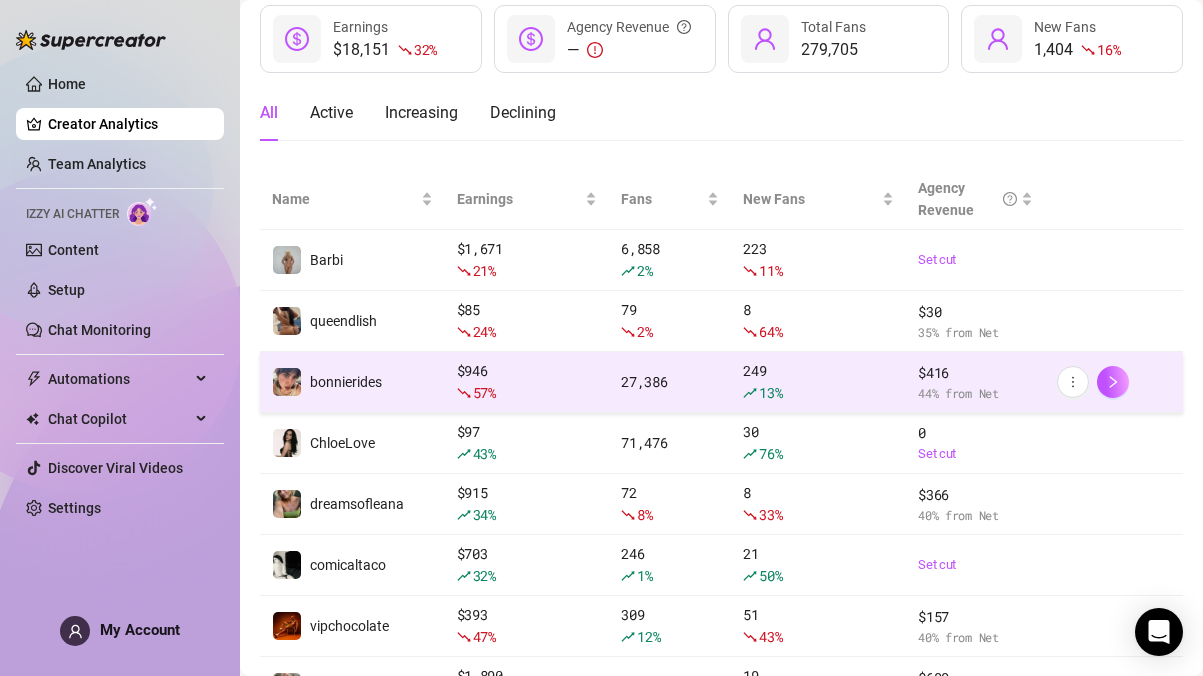 scroll, scrollTop: 110, scrollLeft: 0, axis: vertical 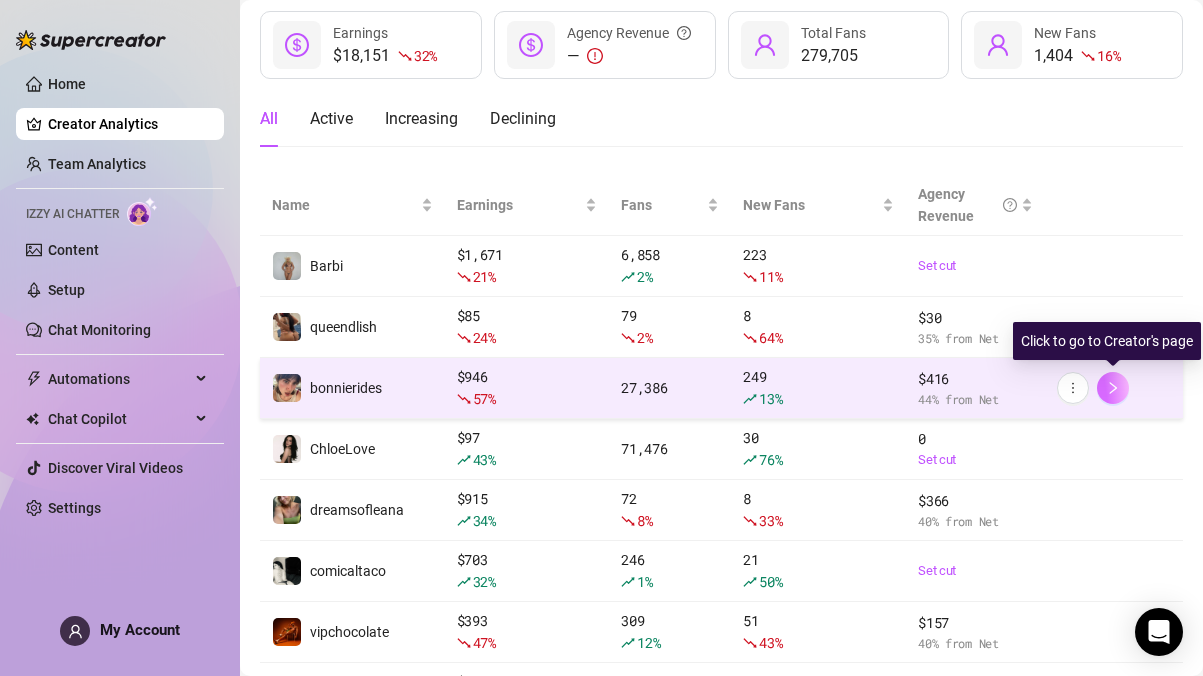 click 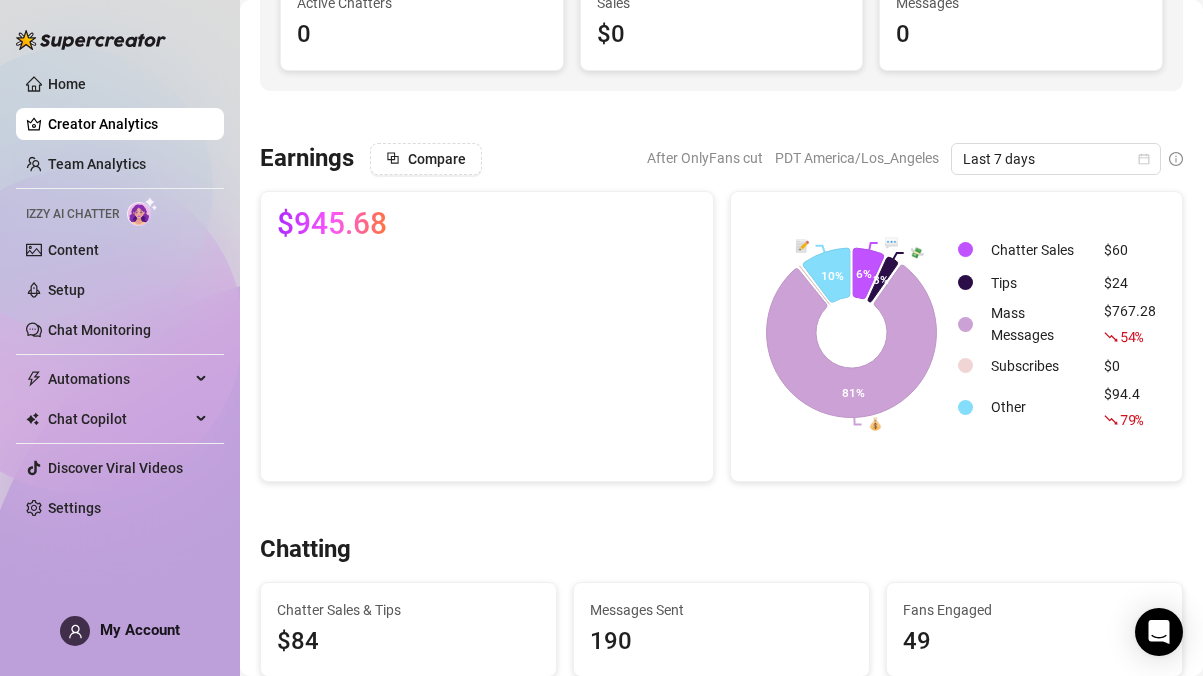 scroll, scrollTop: 211, scrollLeft: 0, axis: vertical 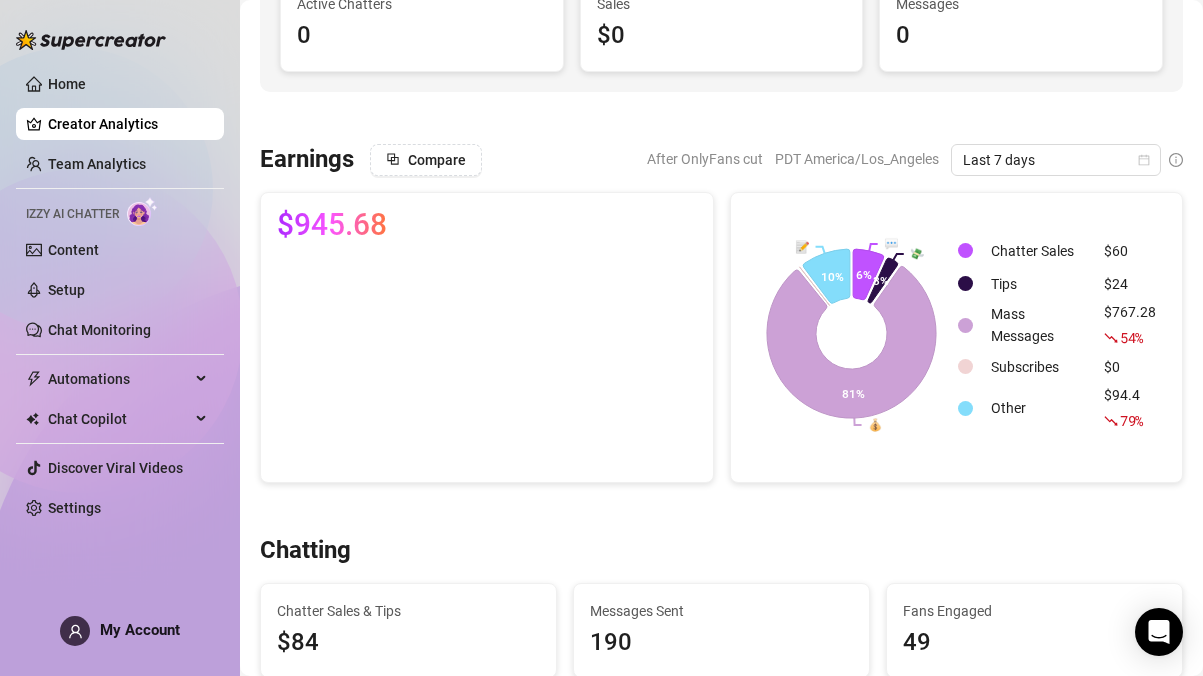 click at bounding box center (487, 361) 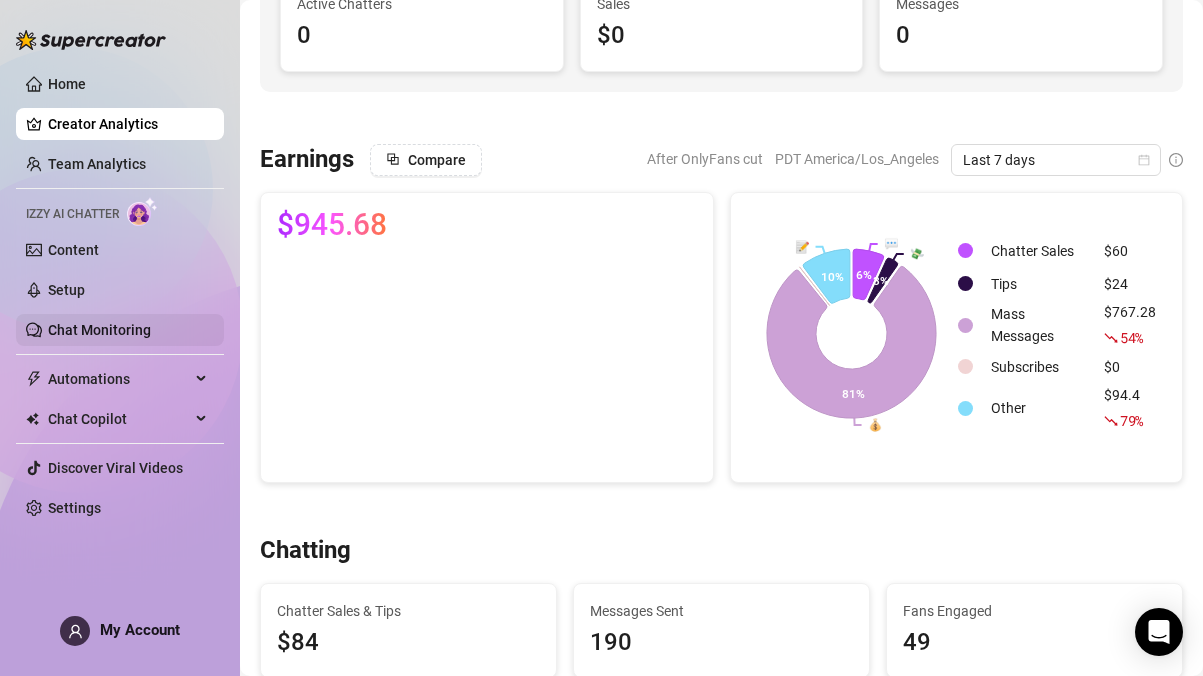 click on "Chat Monitoring" at bounding box center (99, 330) 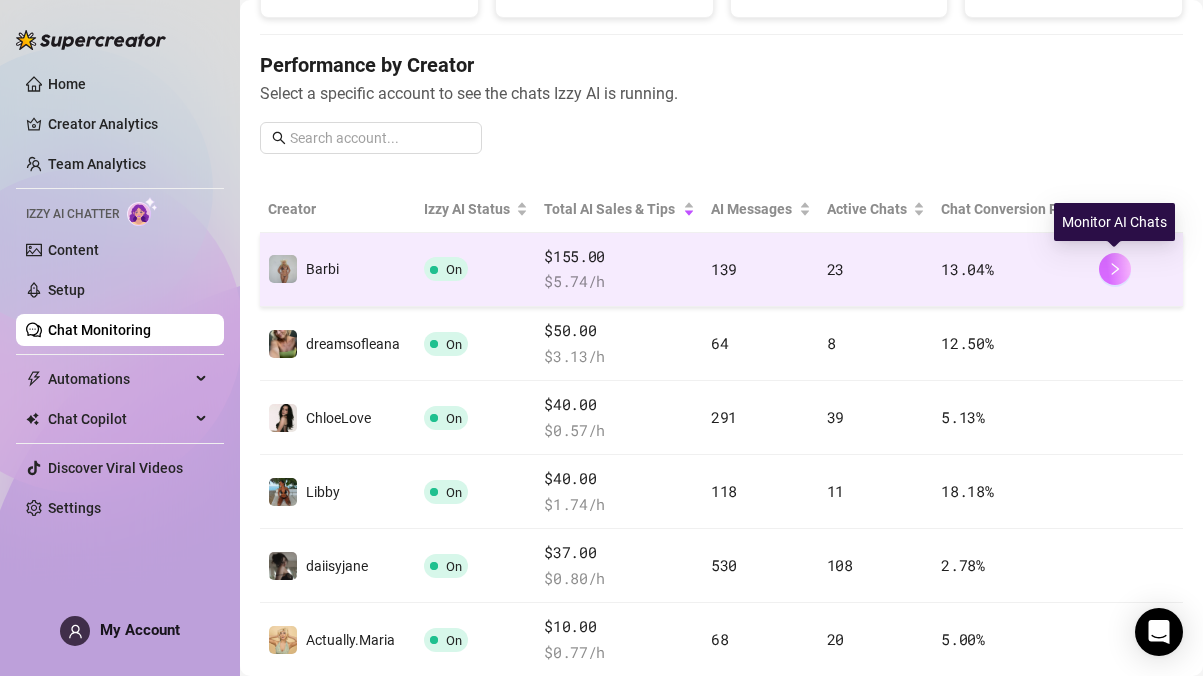 click 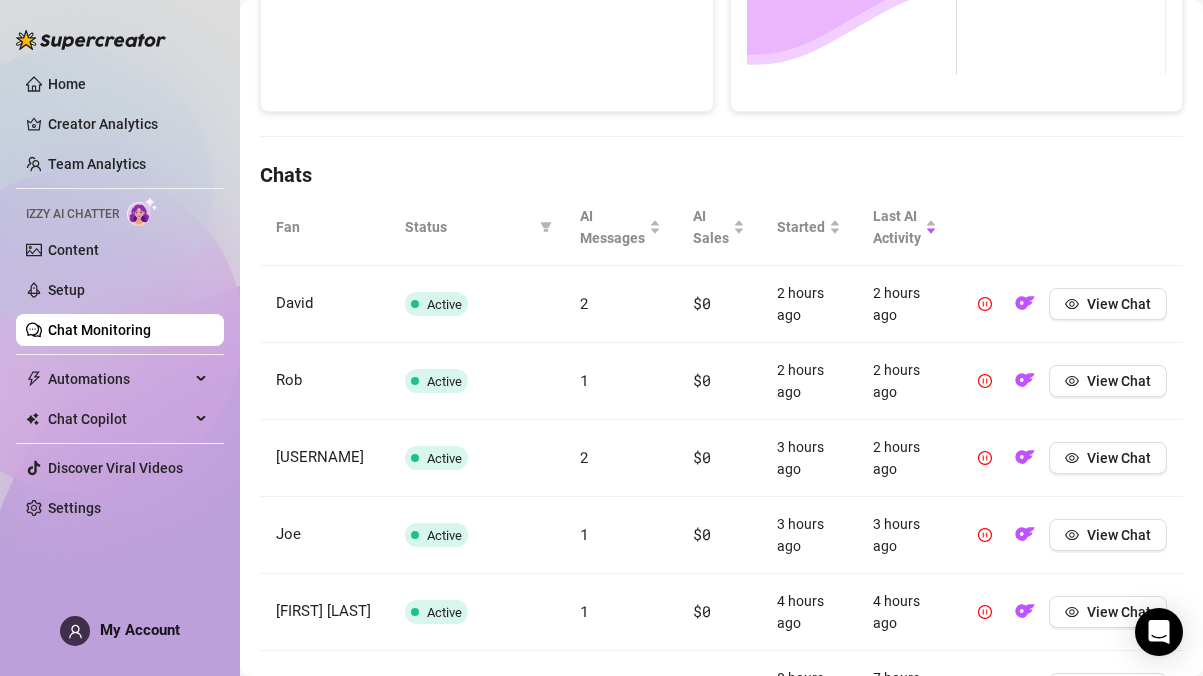 scroll, scrollTop: 563, scrollLeft: 0, axis: vertical 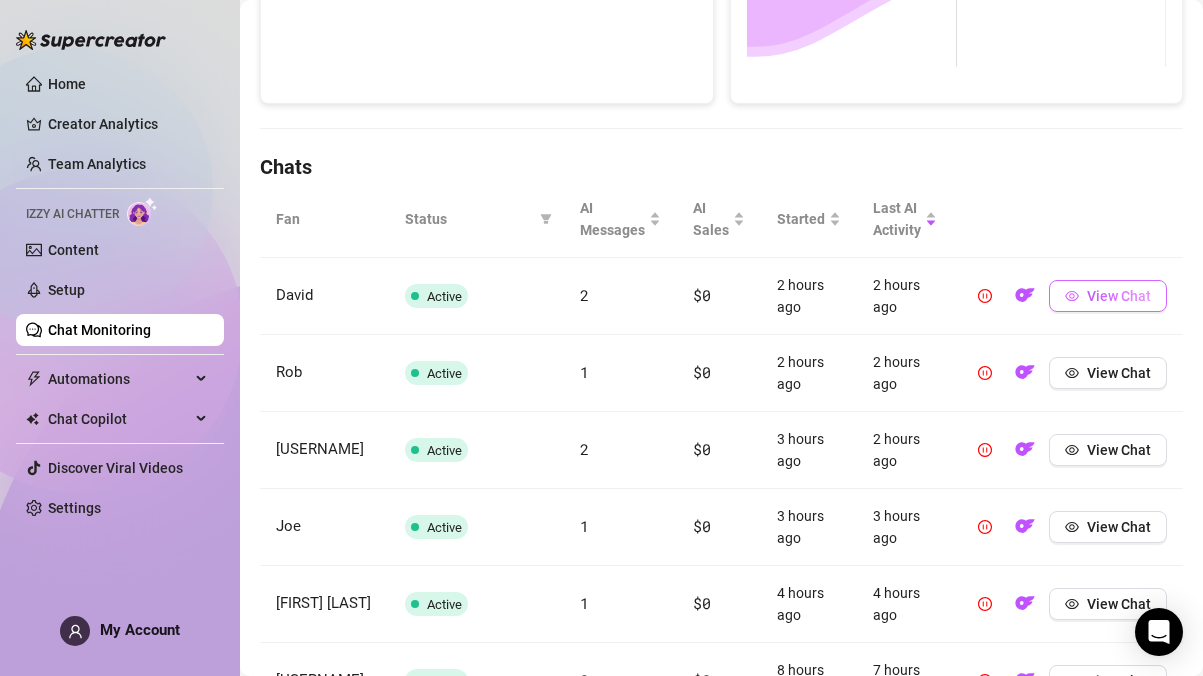 click on "View Chat" at bounding box center [1119, 296] 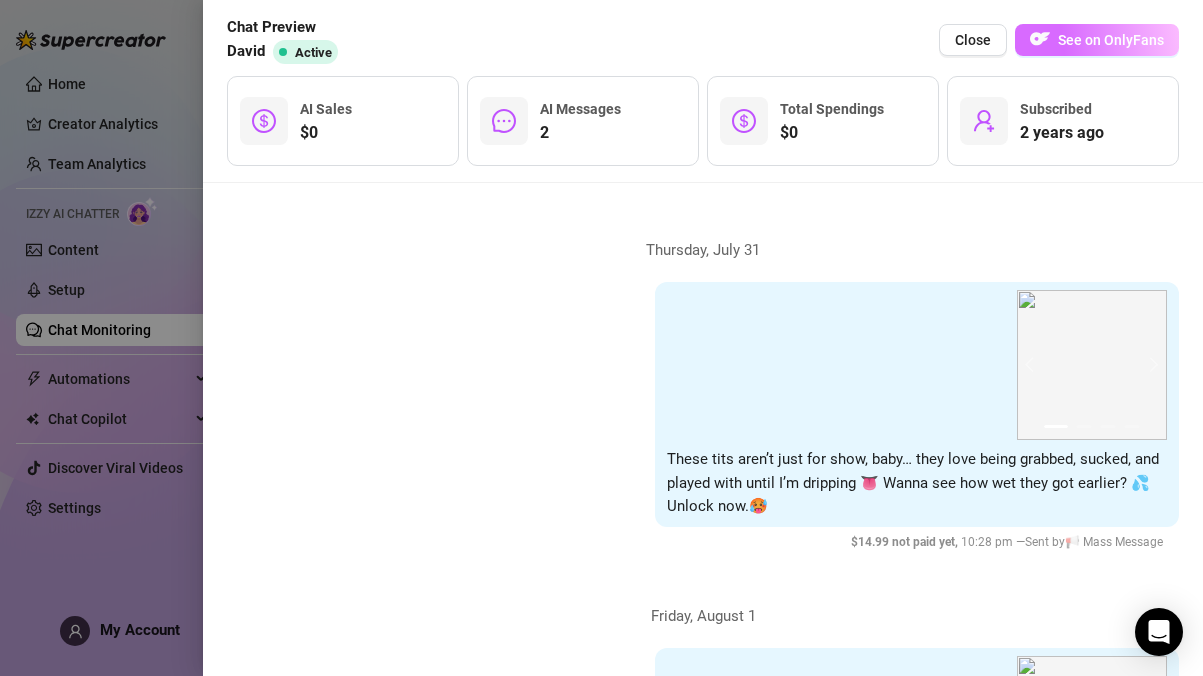 click on "See on OnlyFans" at bounding box center [1111, 40] 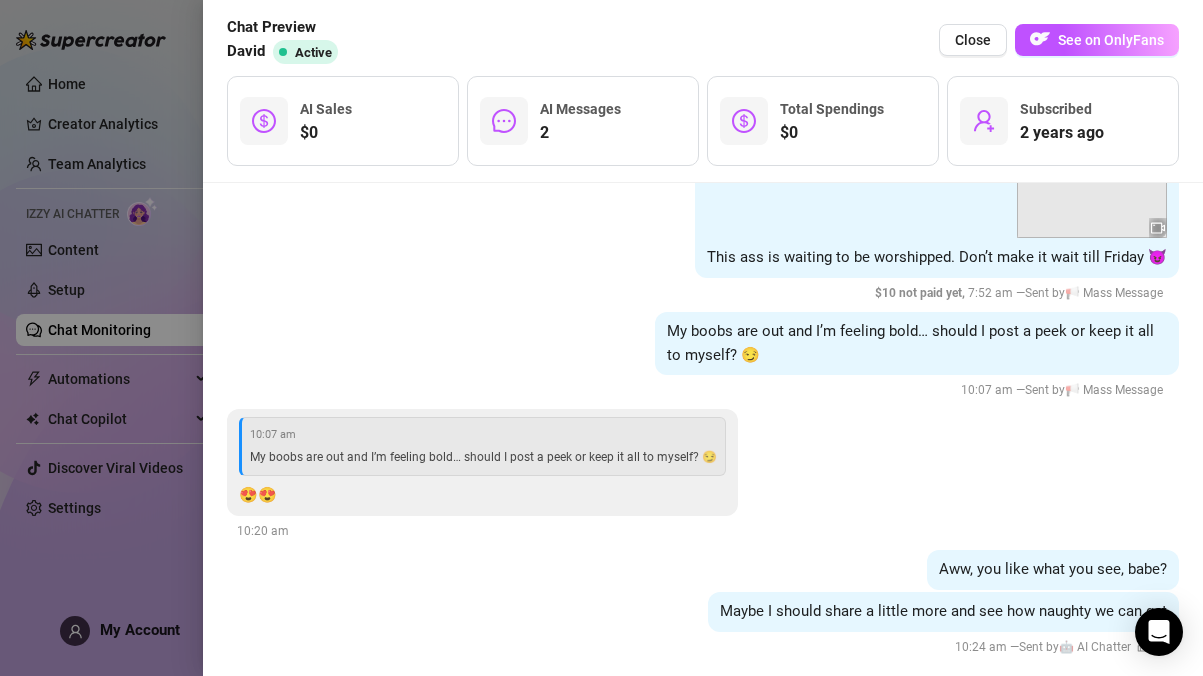 scroll, scrollTop: 3732, scrollLeft: 0, axis: vertical 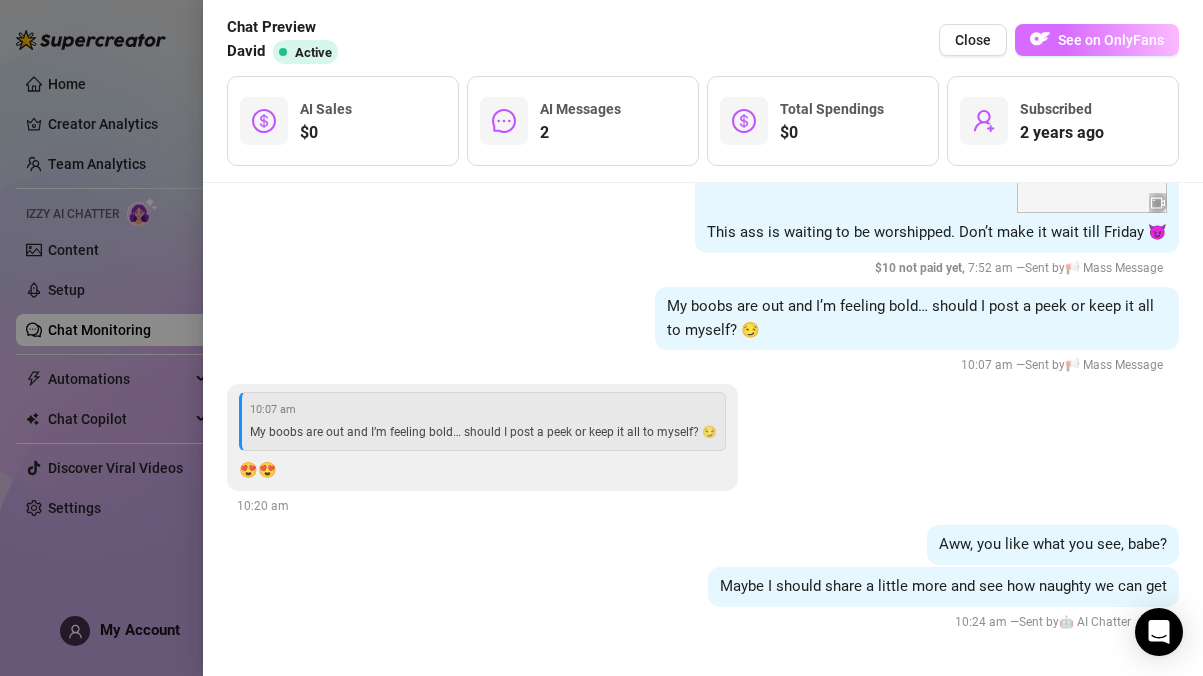 click on "See on OnlyFans" at bounding box center (1111, 40) 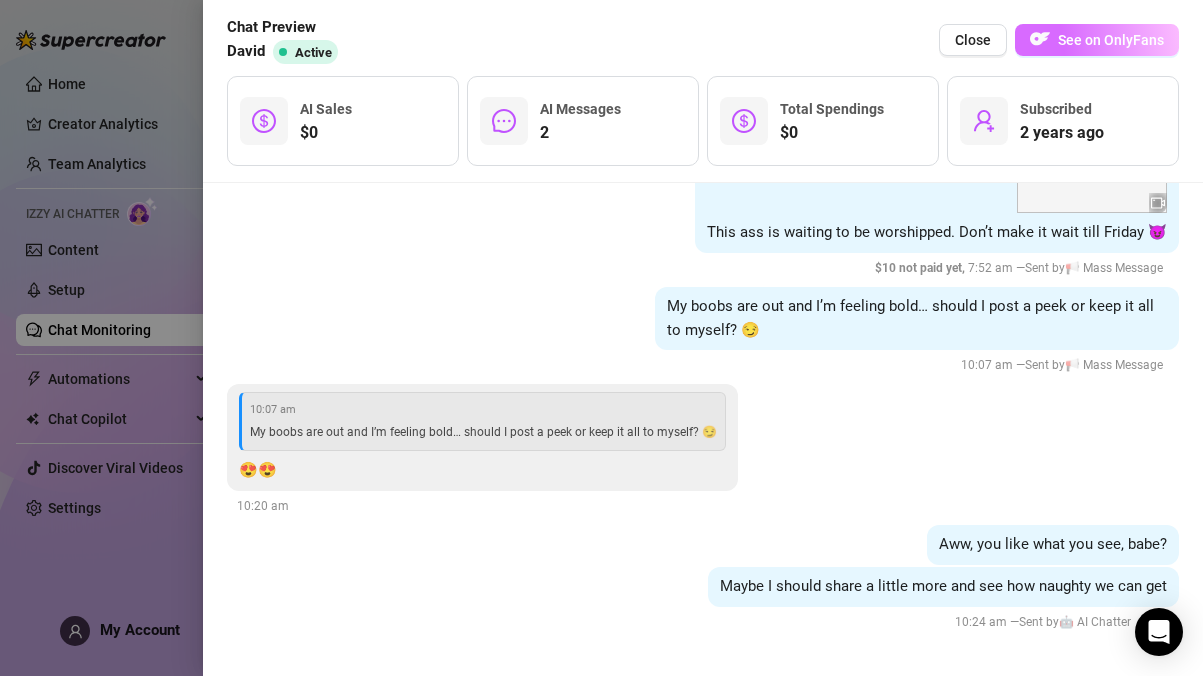 click on "See on OnlyFans" at bounding box center [1111, 40] 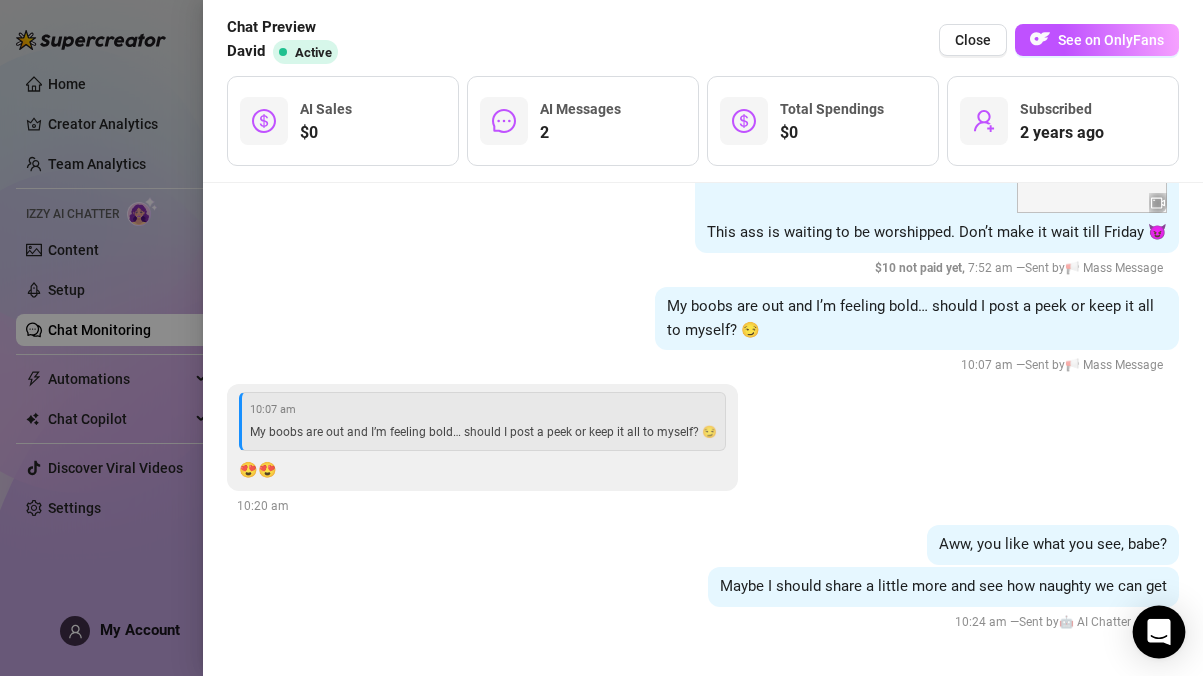 click at bounding box center (1159, 632) 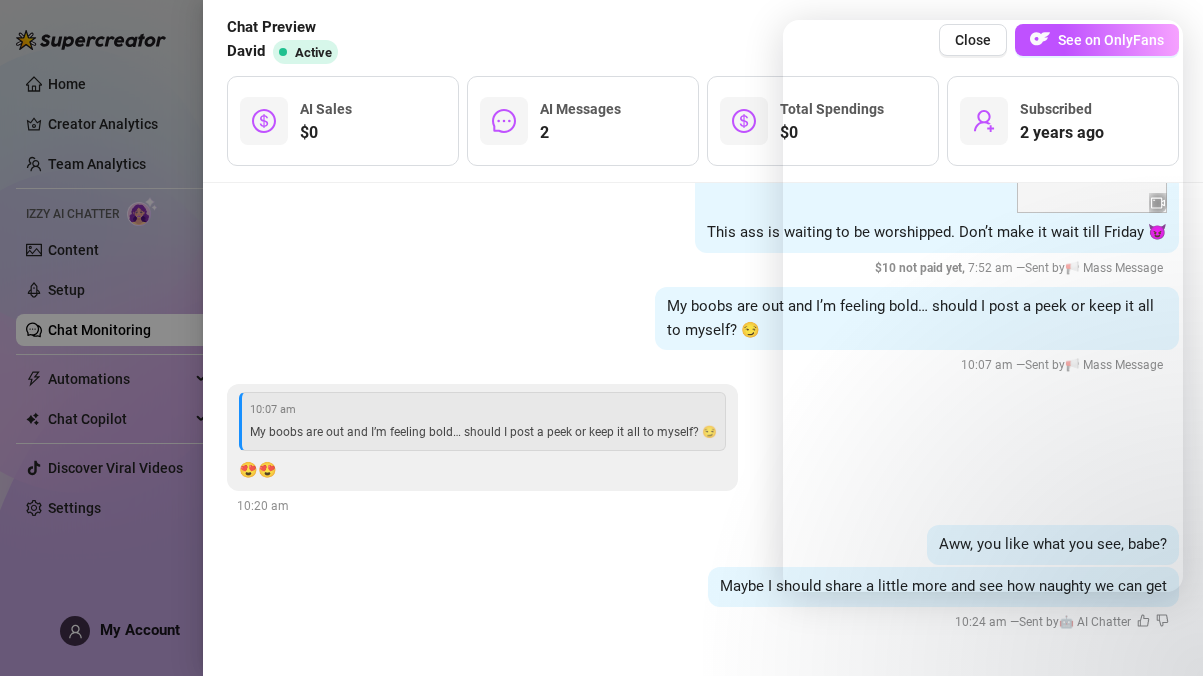 click at bounding box center (1159, 632) 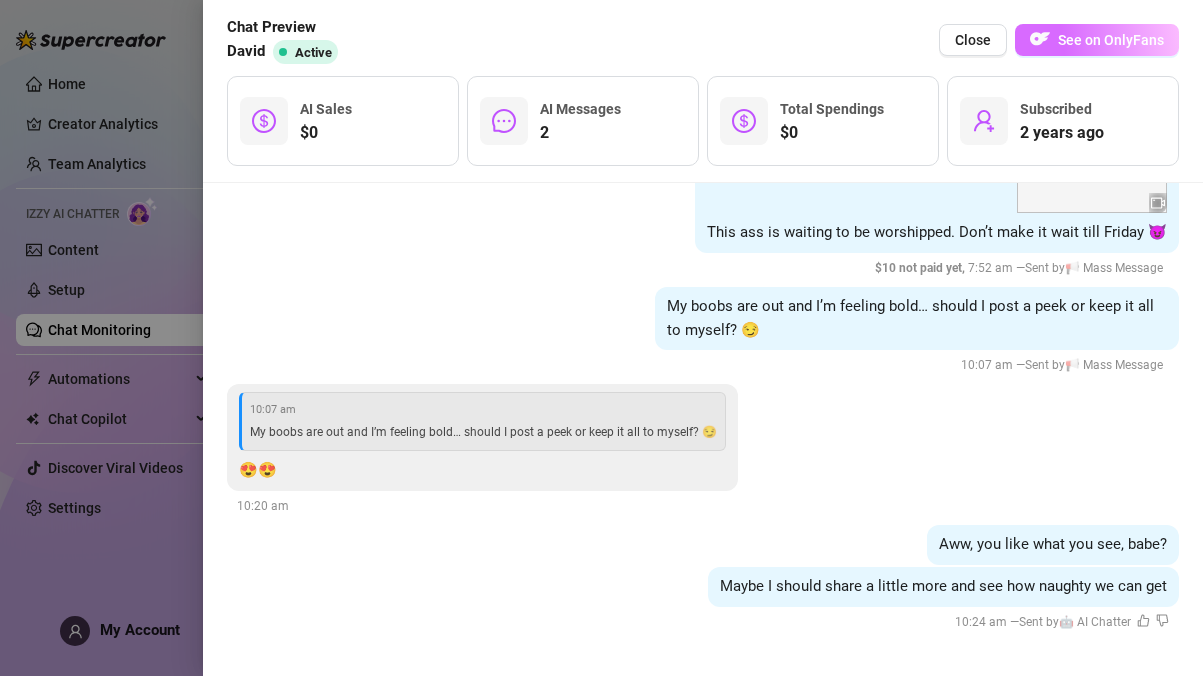 click on "See on OnlyFans" at bounding box center [1097, 40] 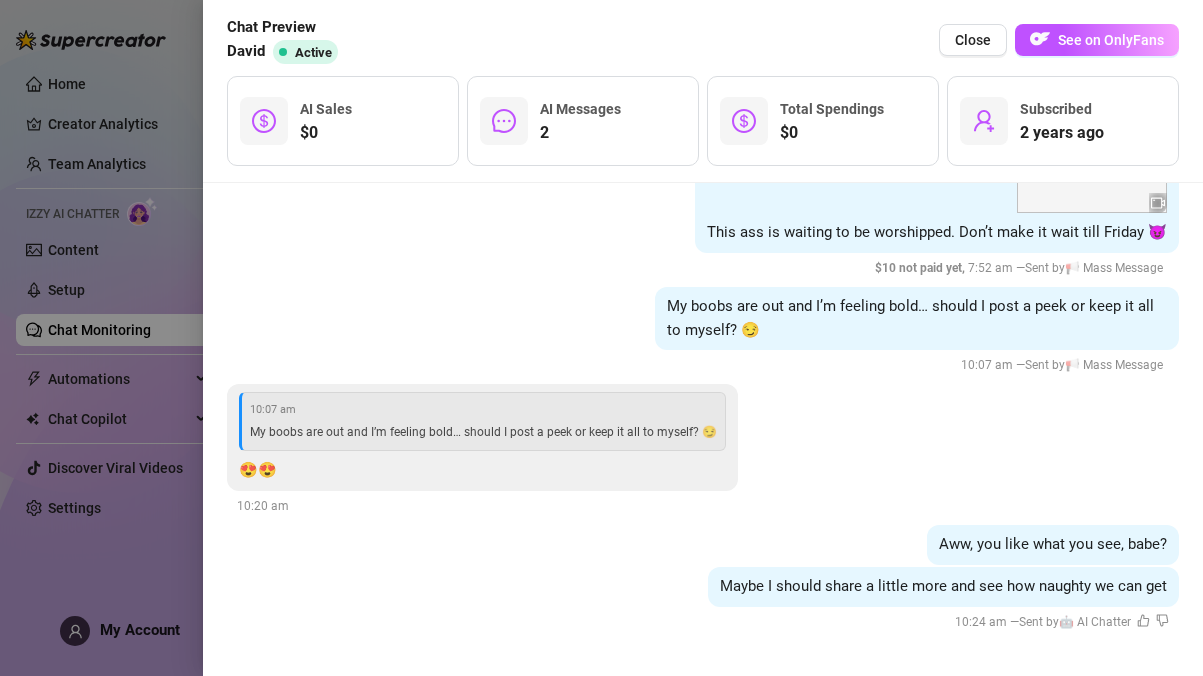 click on "My boobs are out and I’m feeling bold… should I post a peek or keep it all to myself? 😏 [TIME]   —  Sent by  📢 Mass Message" at bounding box center (703, 331) 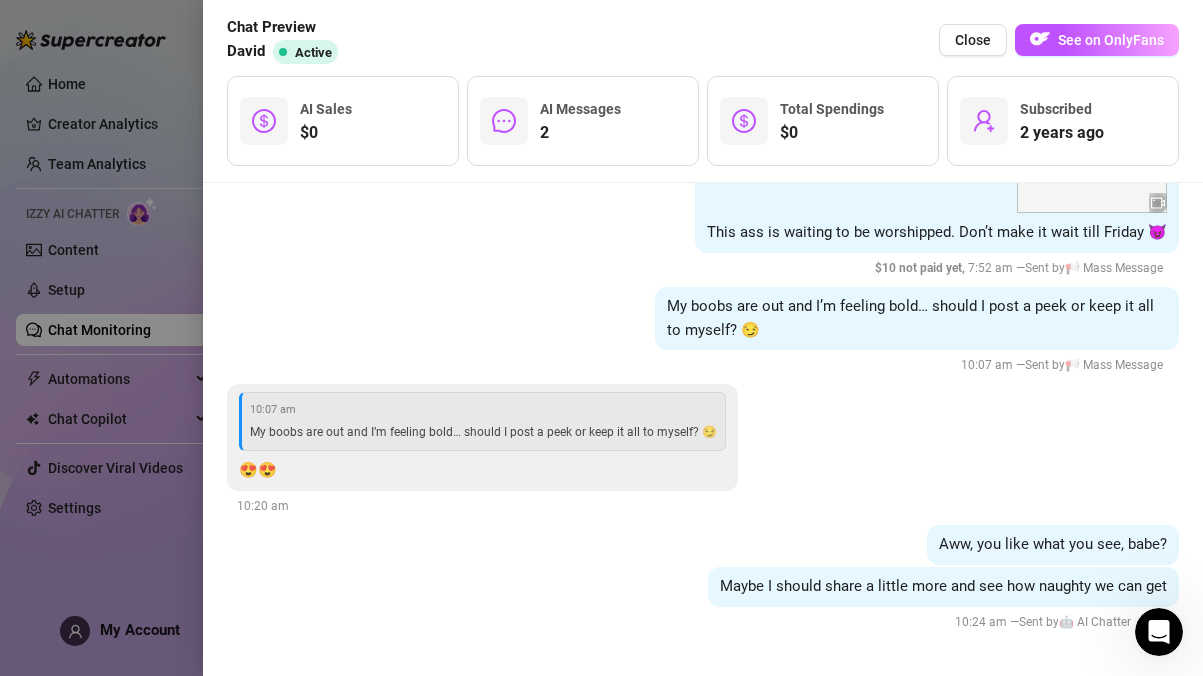 scroll, scrollTop: 0, scrollLeft: 0, axis: both 